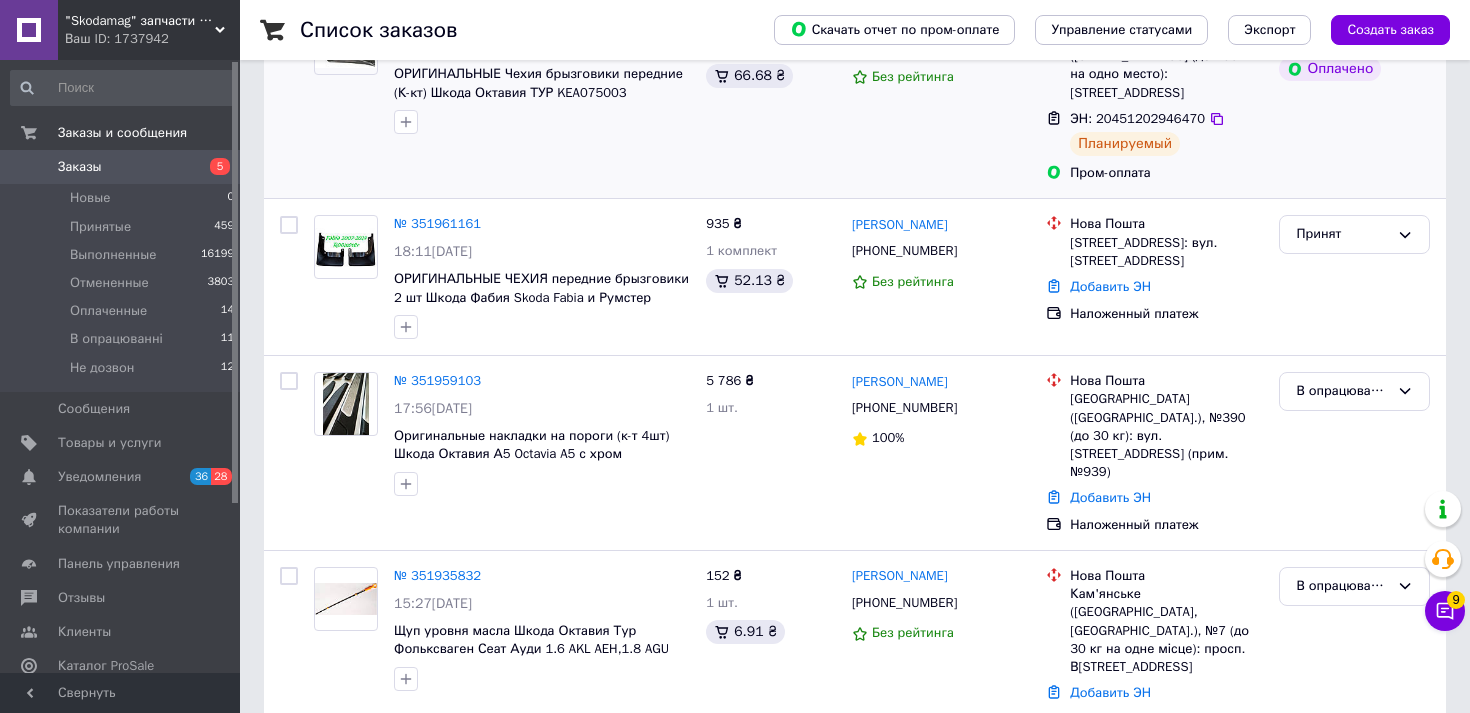scroll, scrollTop: 331, scrollLeft: 0, axis: vertical 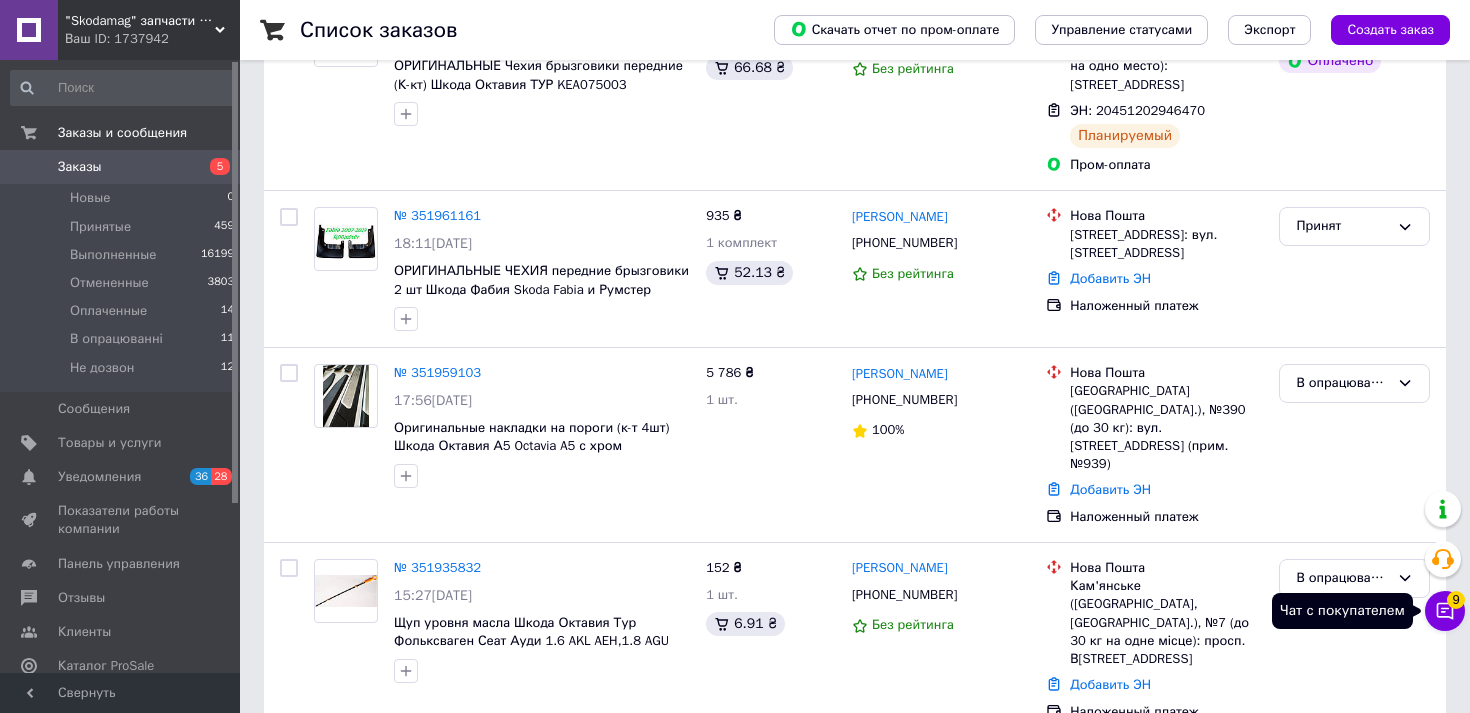 click 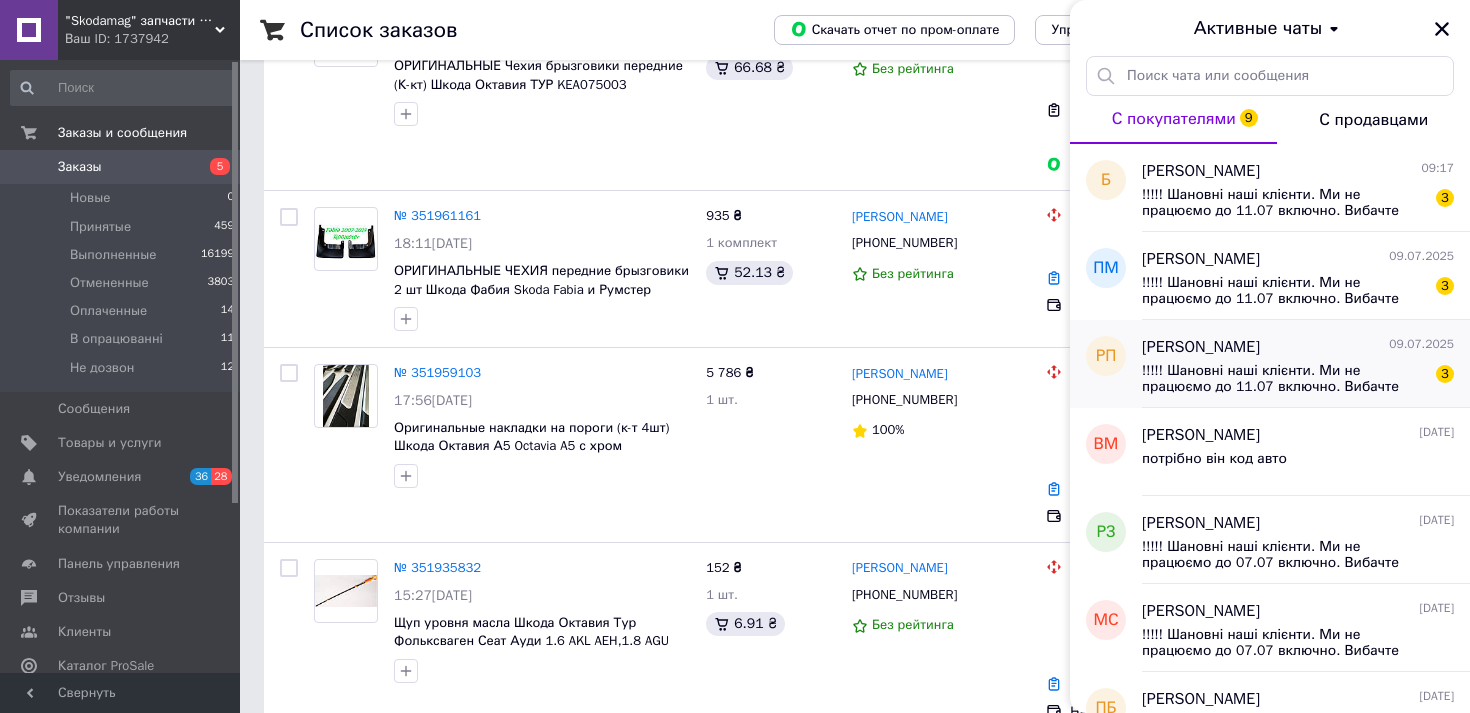 click on "!!!!!   Шановні наші клієнти. Ми не працюємо до 11.07 включно. Вибачте будьдаска за незручності" at bounding box center [1284, 379] 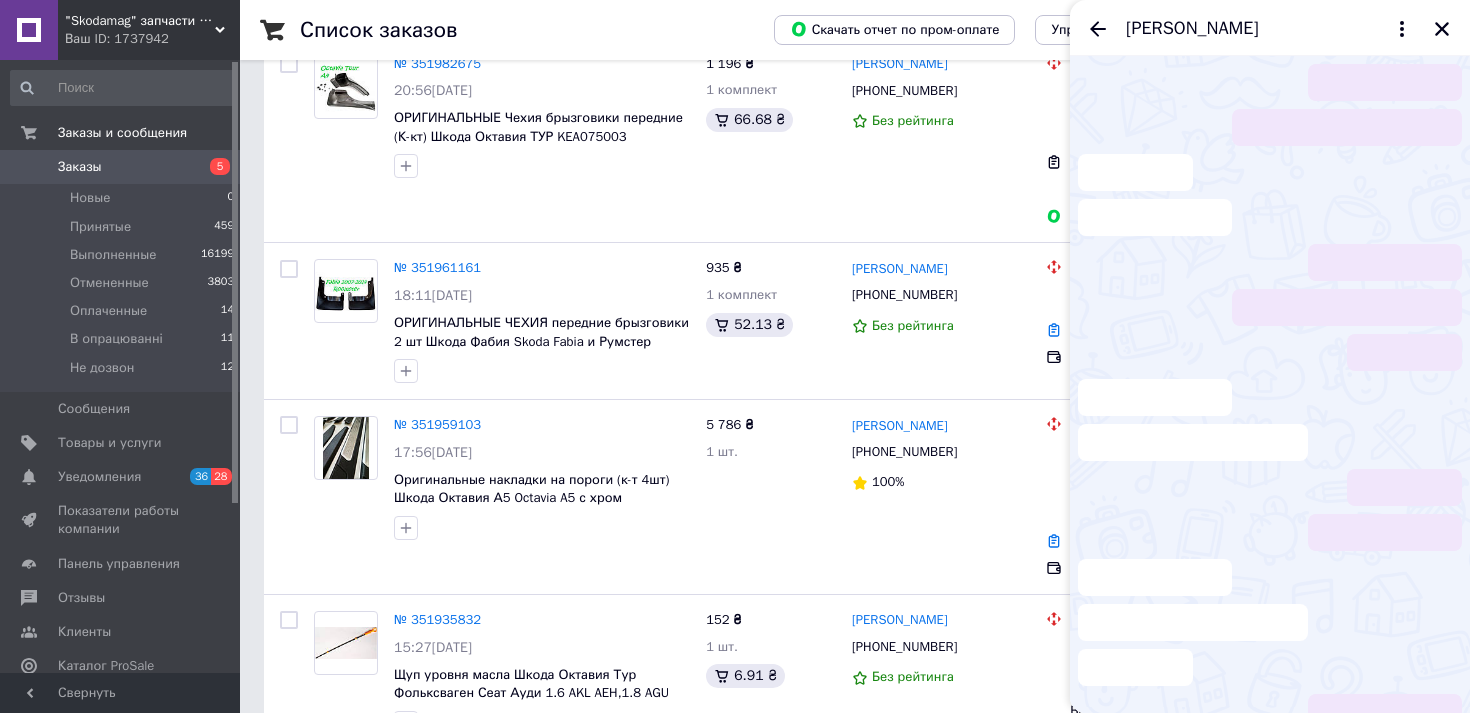scroll, scrollTop: 383, scrollLeft: 0, axis: vertical 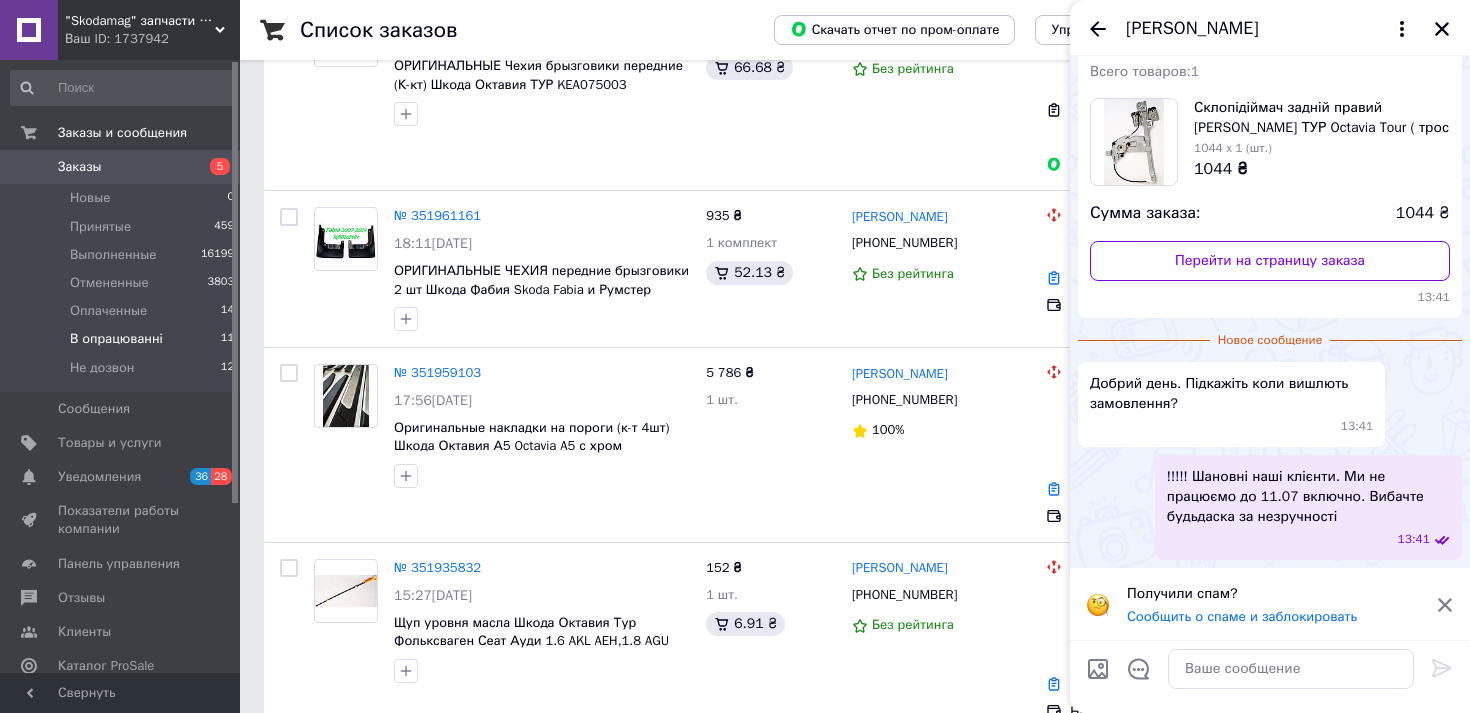 click on "В опрацюванні" at bounding box center [116, 339] 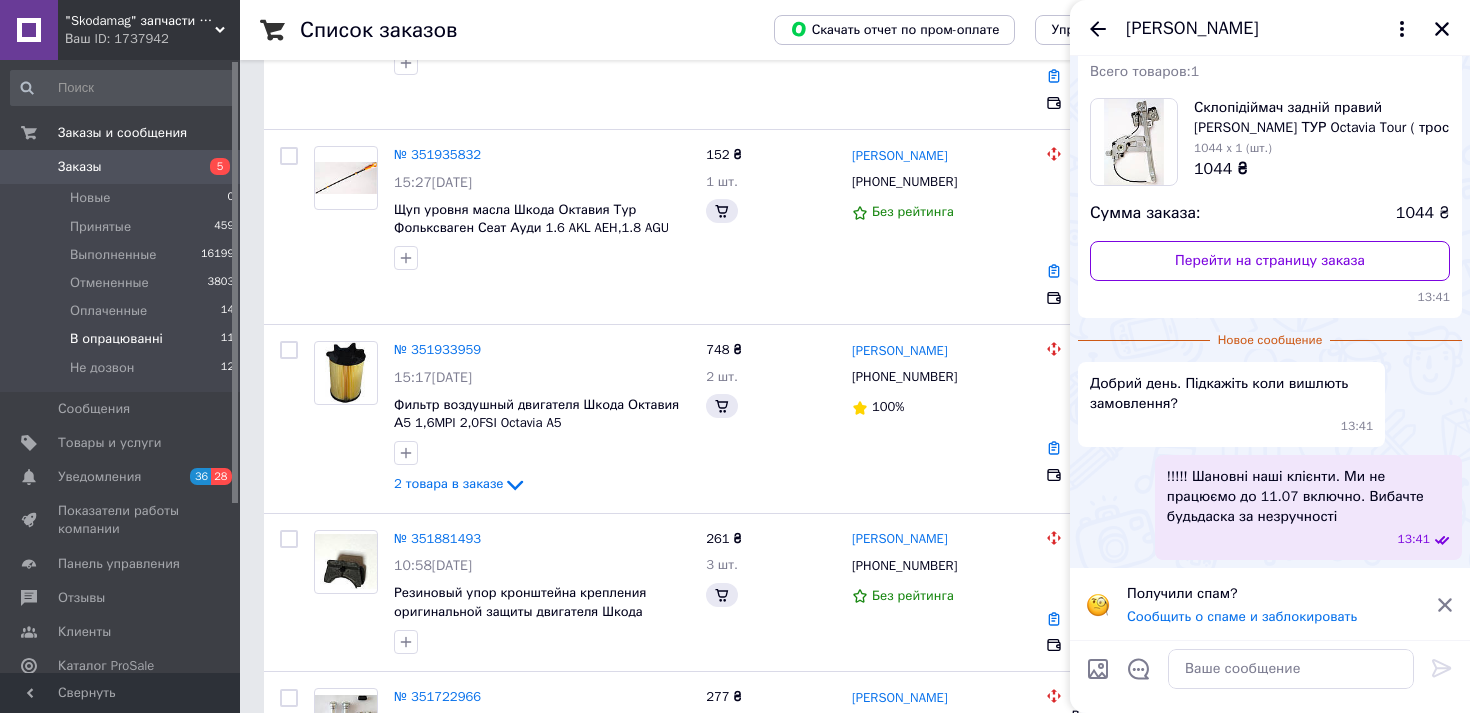 scroll, scrollTop: 0, scrollLeft: 0, axis: both 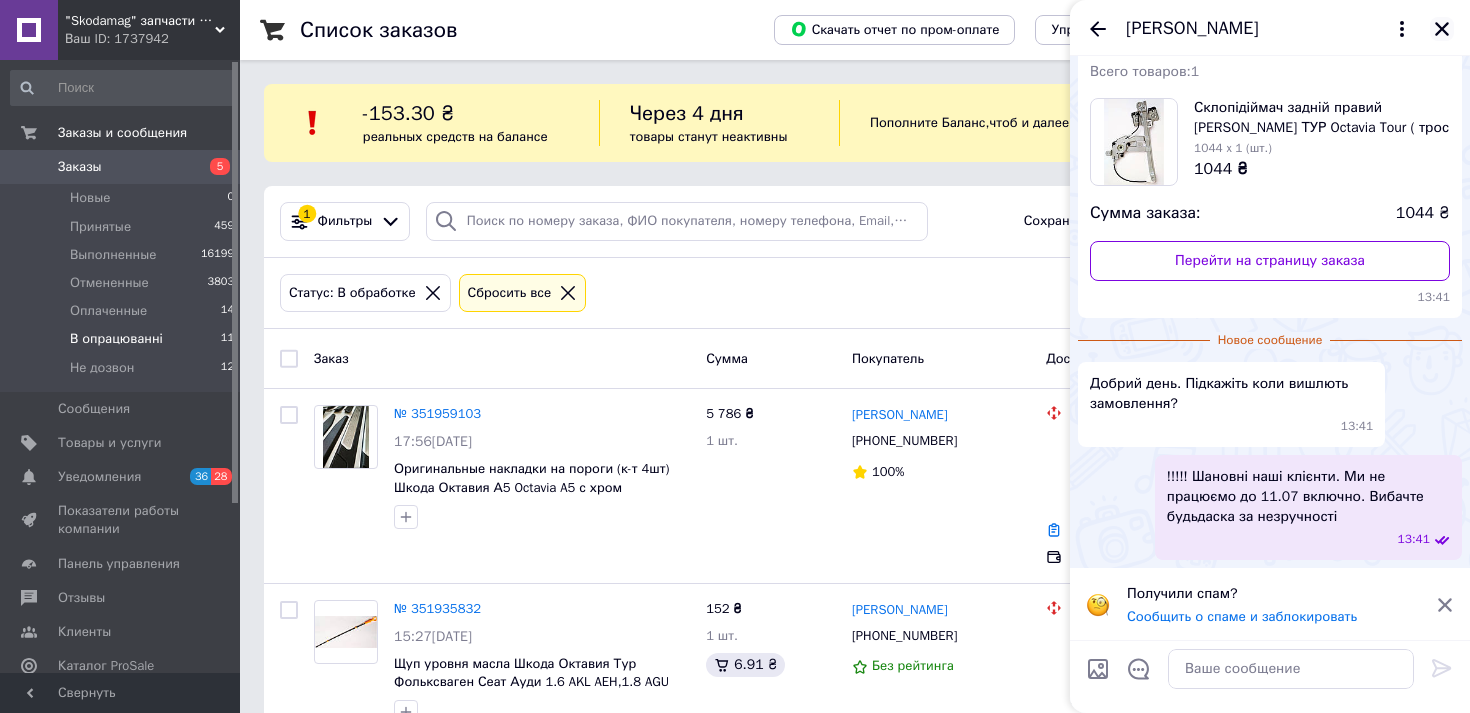 click 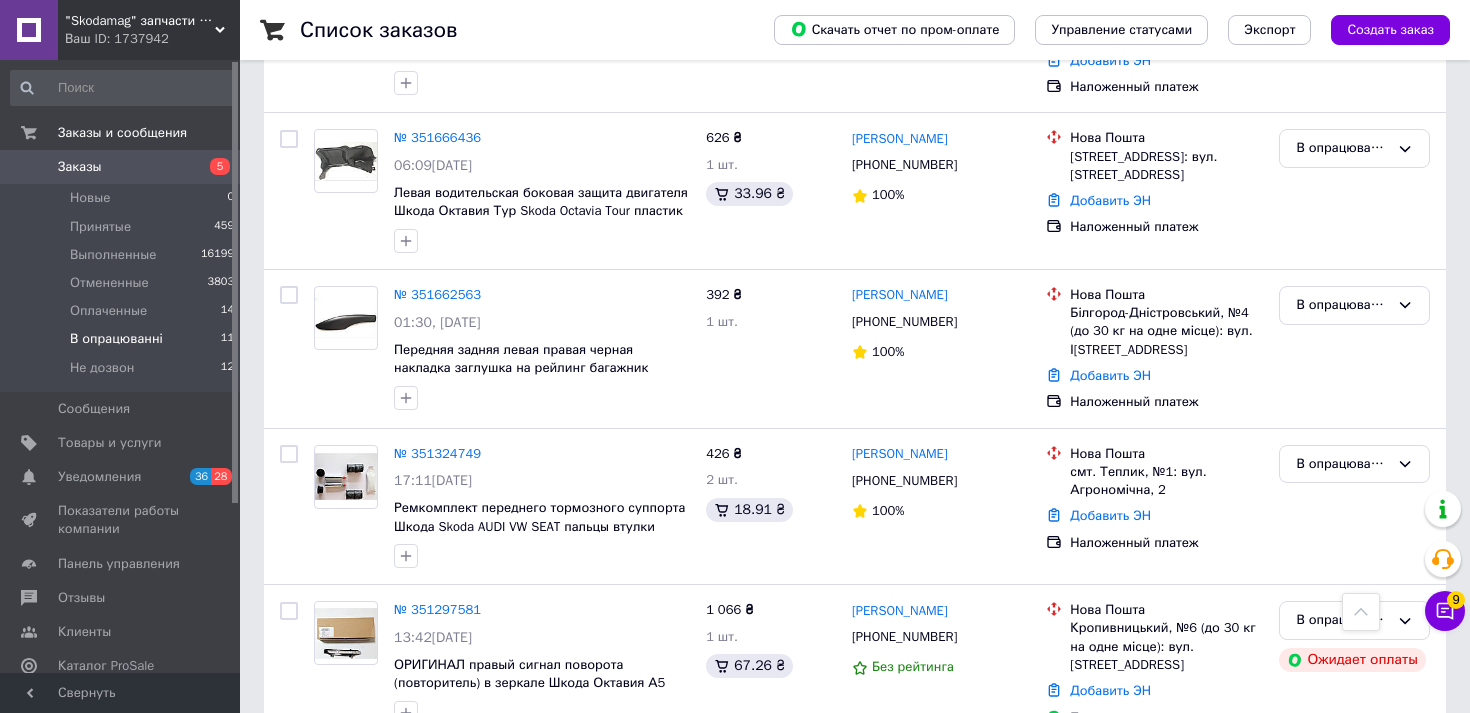 scroll, scrollTop: 1501, scrollLeft: 0, axis: vertical 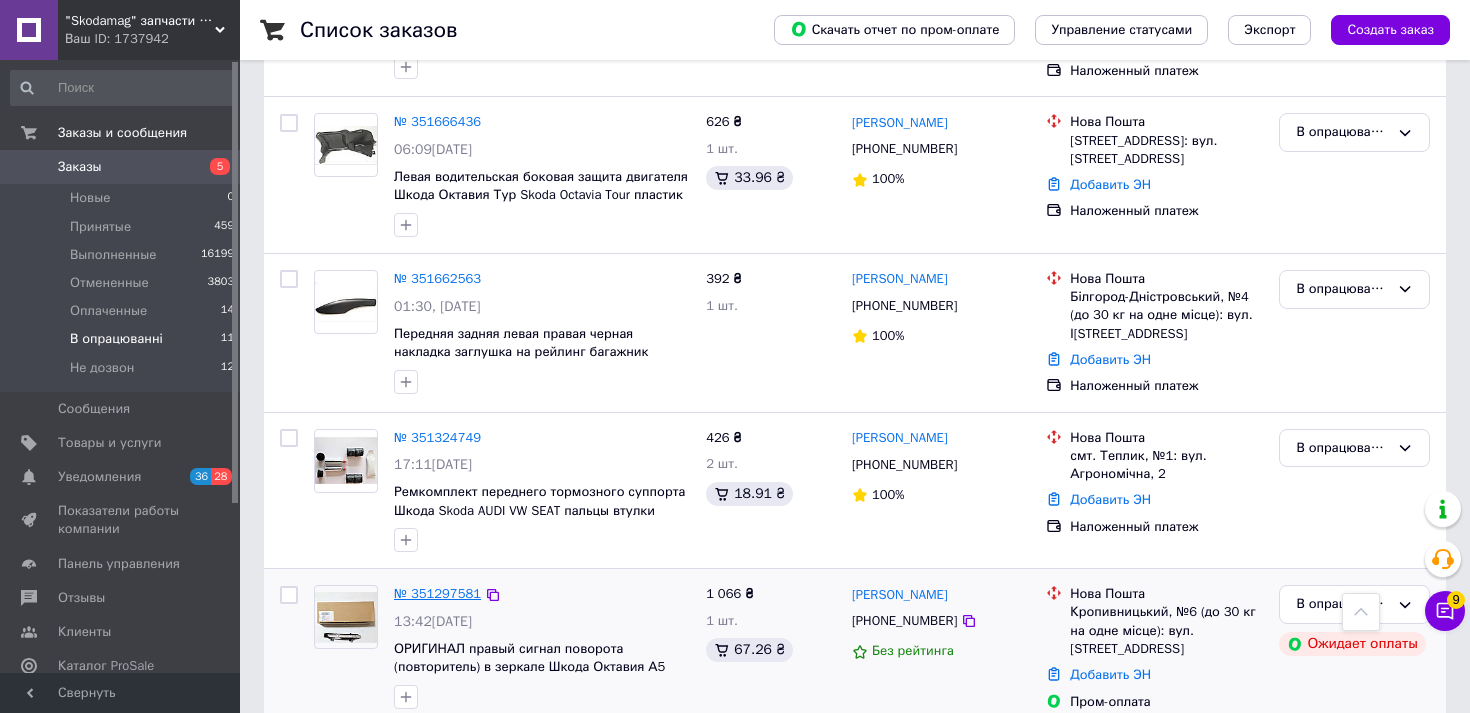 click on "№ 351297581" at bounding box center (437, 593) 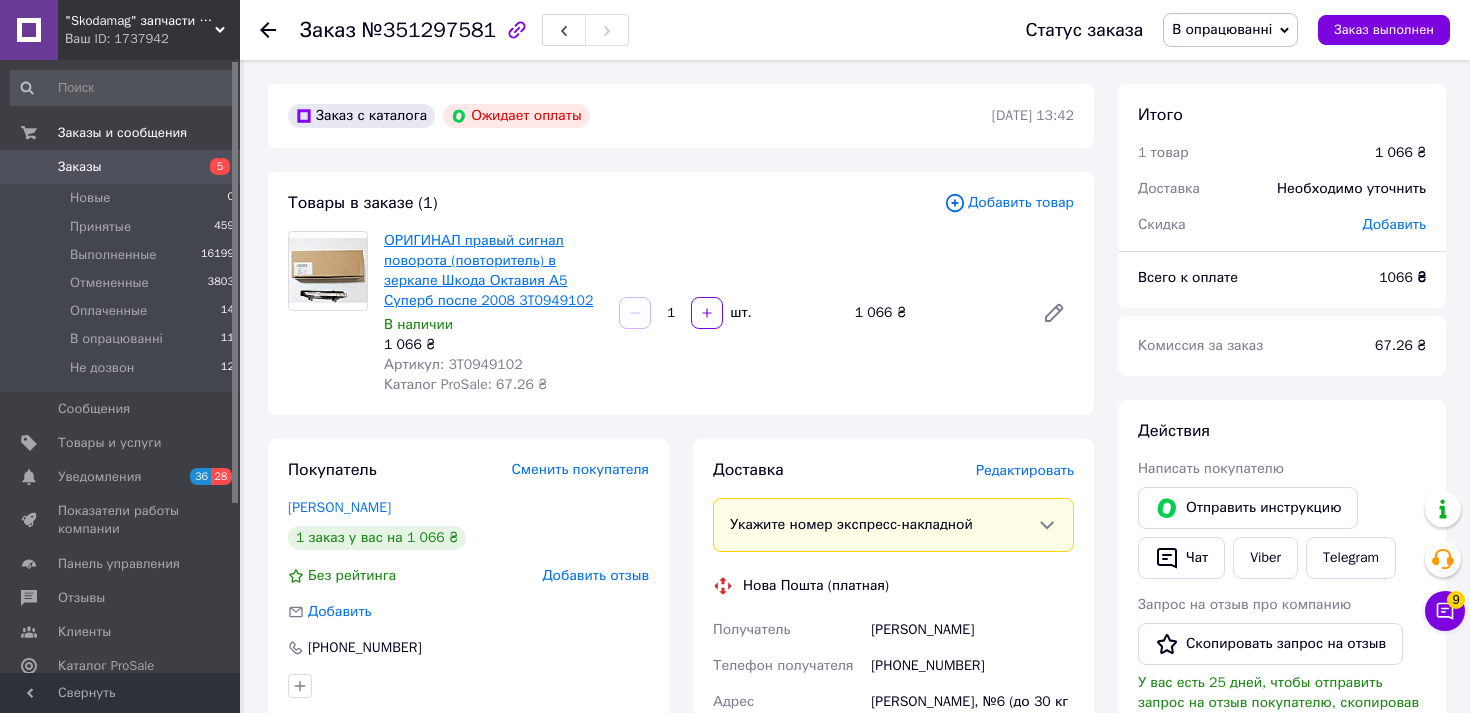 click on "ОРИГИНАЛ правый сигнал поворота (повторитель) в зеркале  Шкода Октавия А5 Суперб после 2008 3T0949102" at bounding box center [488, 270] 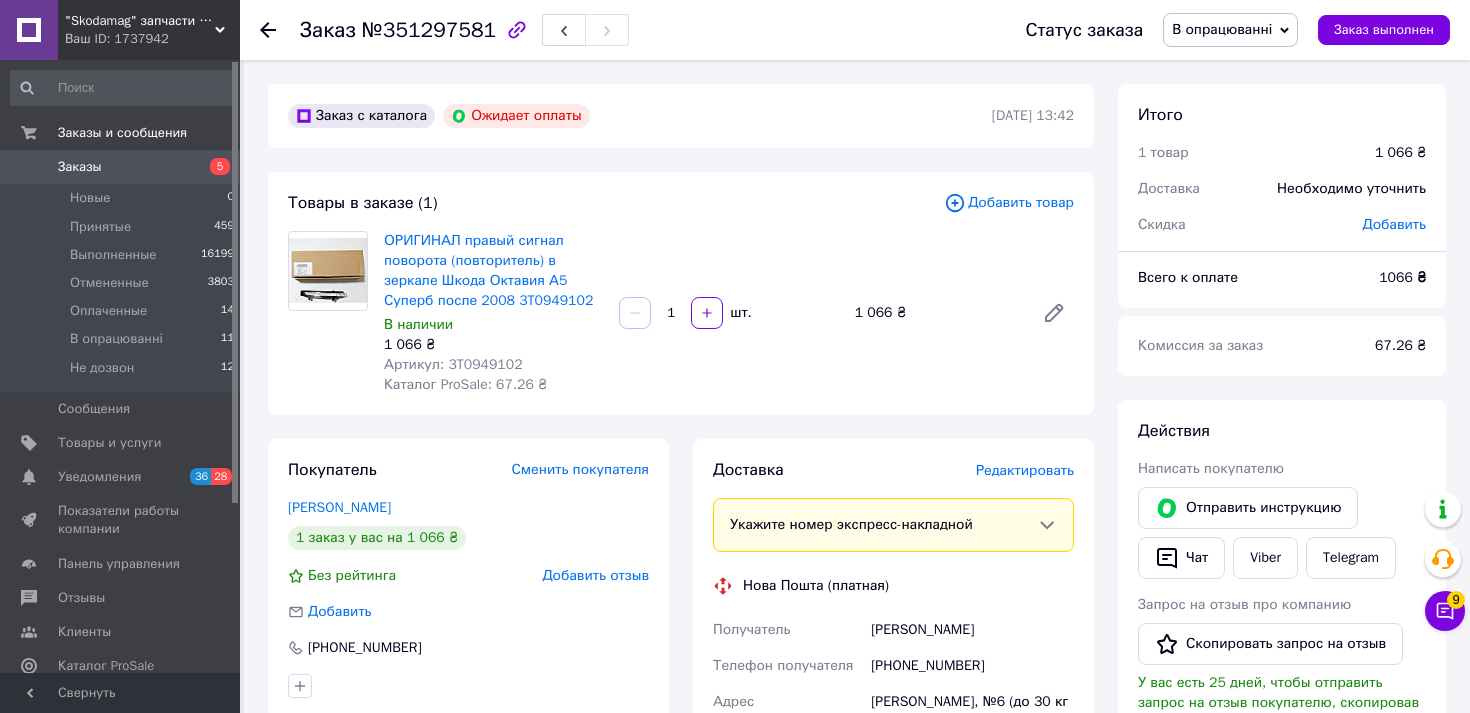 click on "Заказы" at bounding box center (80, 167) 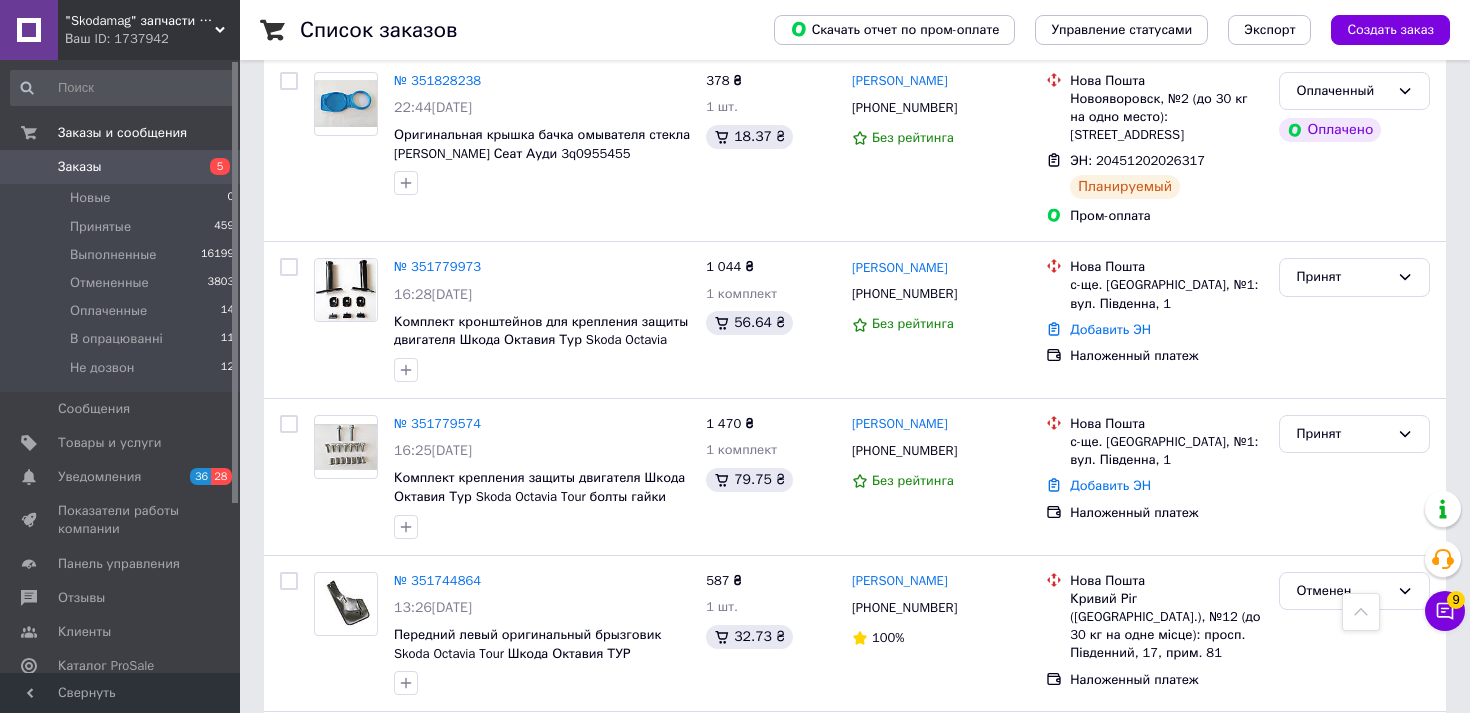 scroll, scrollTop: 1939, scrollLeft: 0, axis: vertical 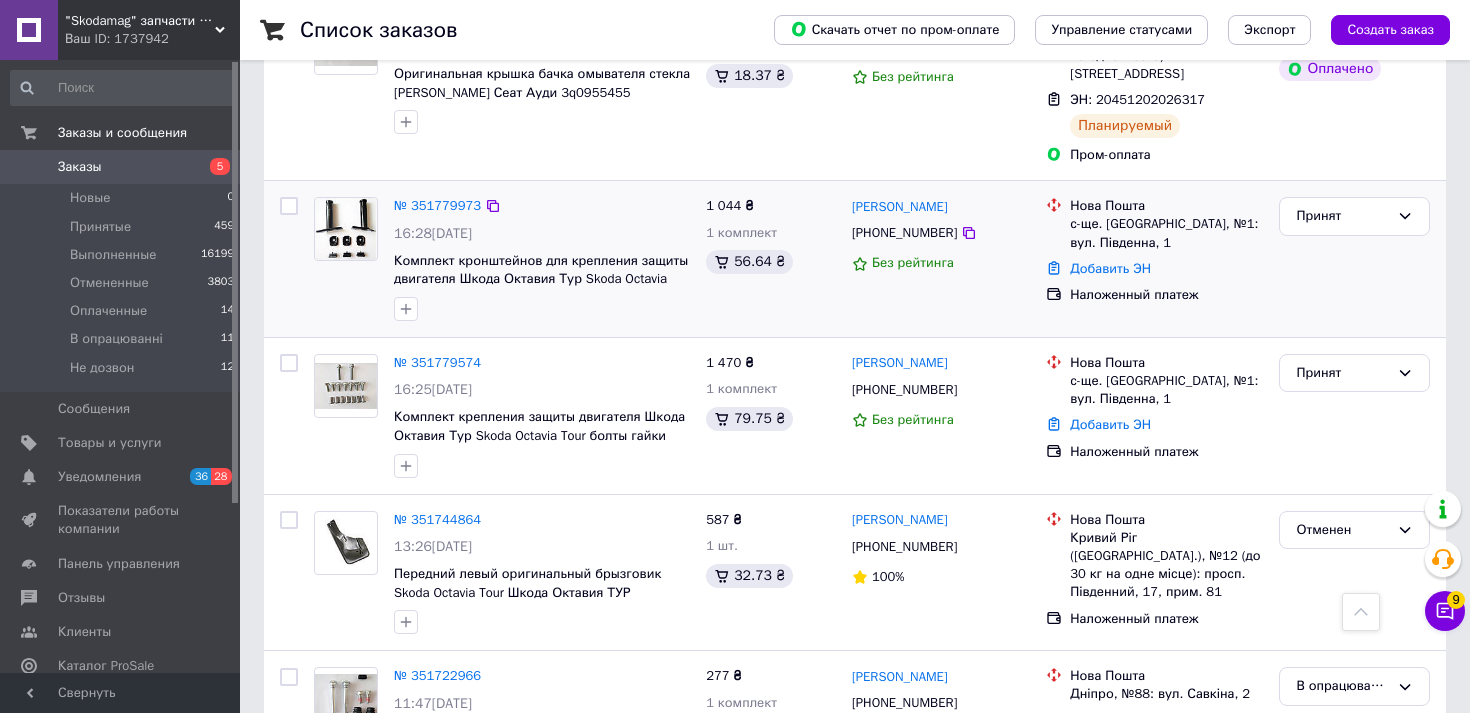 click on "№ 351779973 16:28[DATE] Комплект кронштейнов для крепления защиты двигателя Шкода Октавия Тур Skoda Octavia Tour SkodaMag Винница" at bounding box center (542, 259) 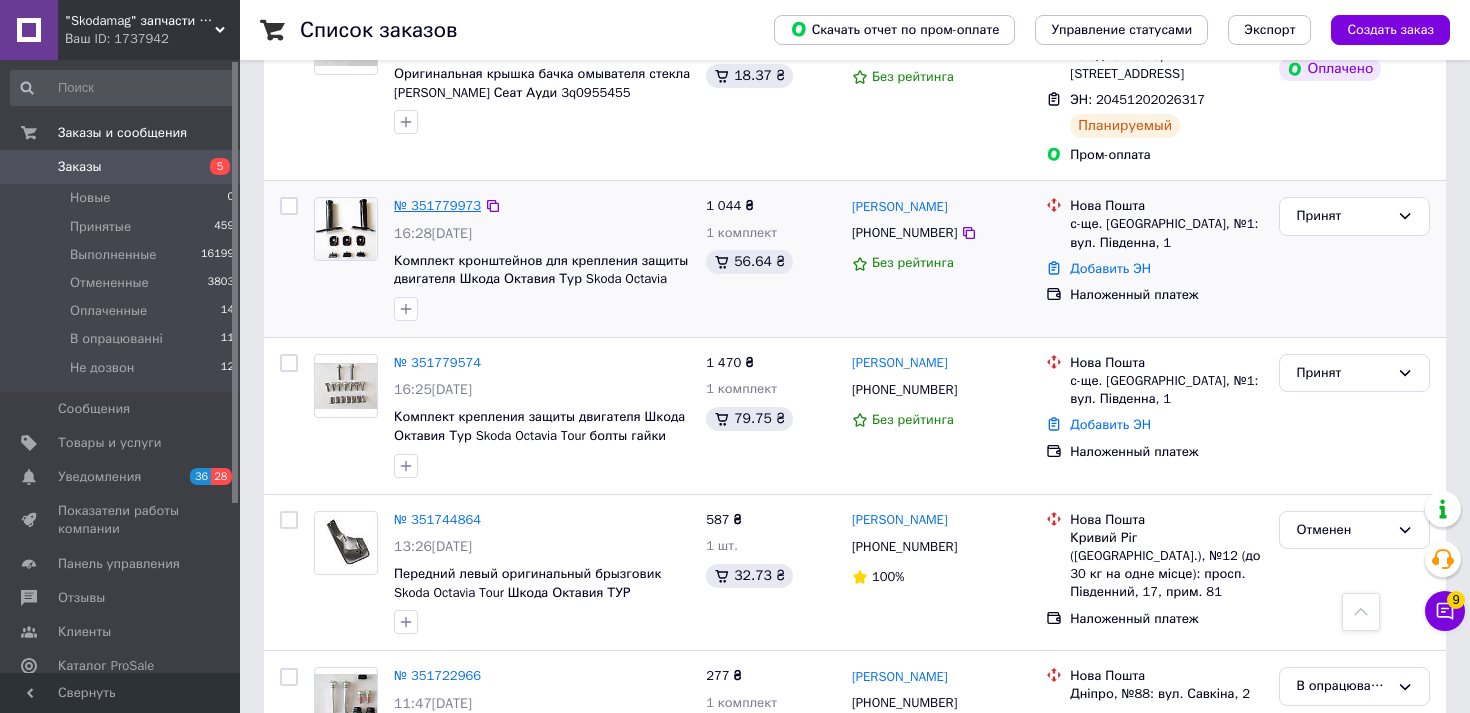 click on "№ 351779973" at bounding box center (437, 205) 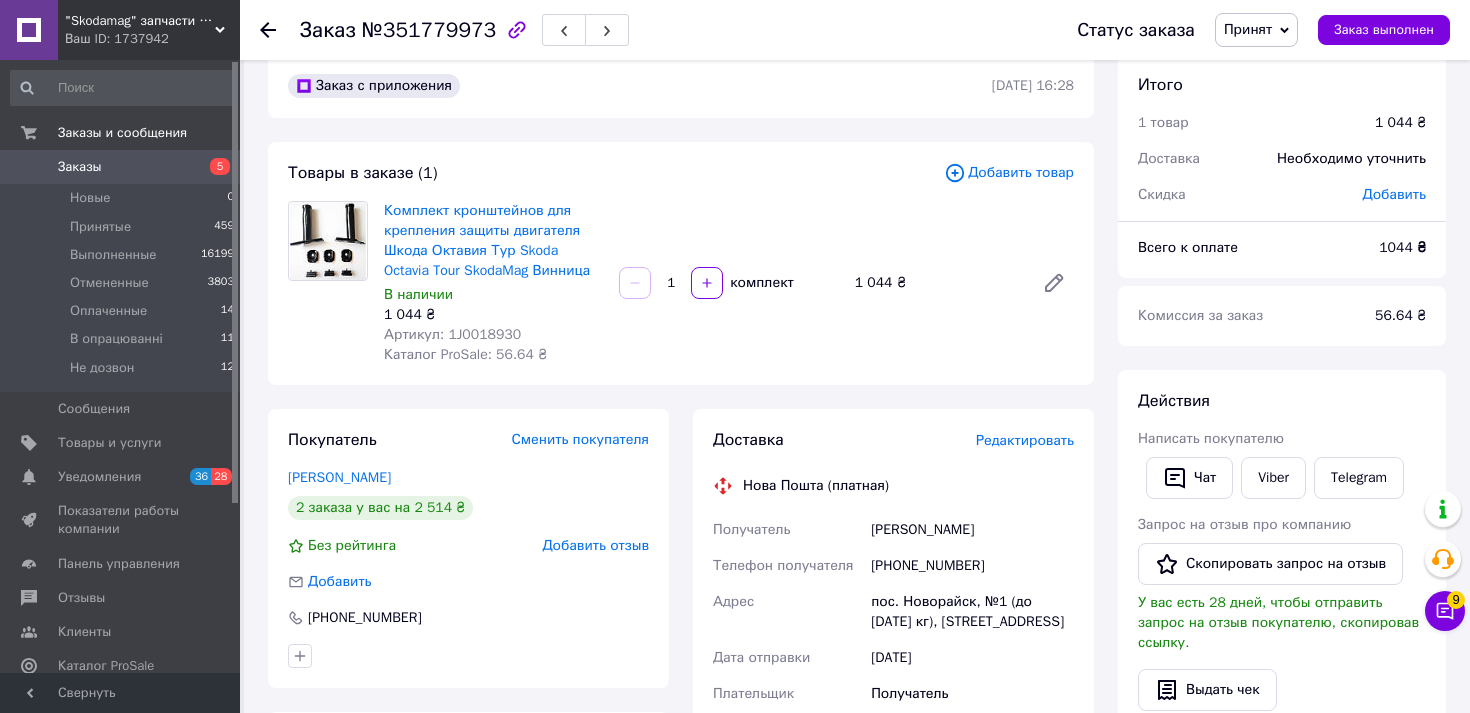 scroll, scrollTop: 21, scrollLeft: 0, axis: vertical 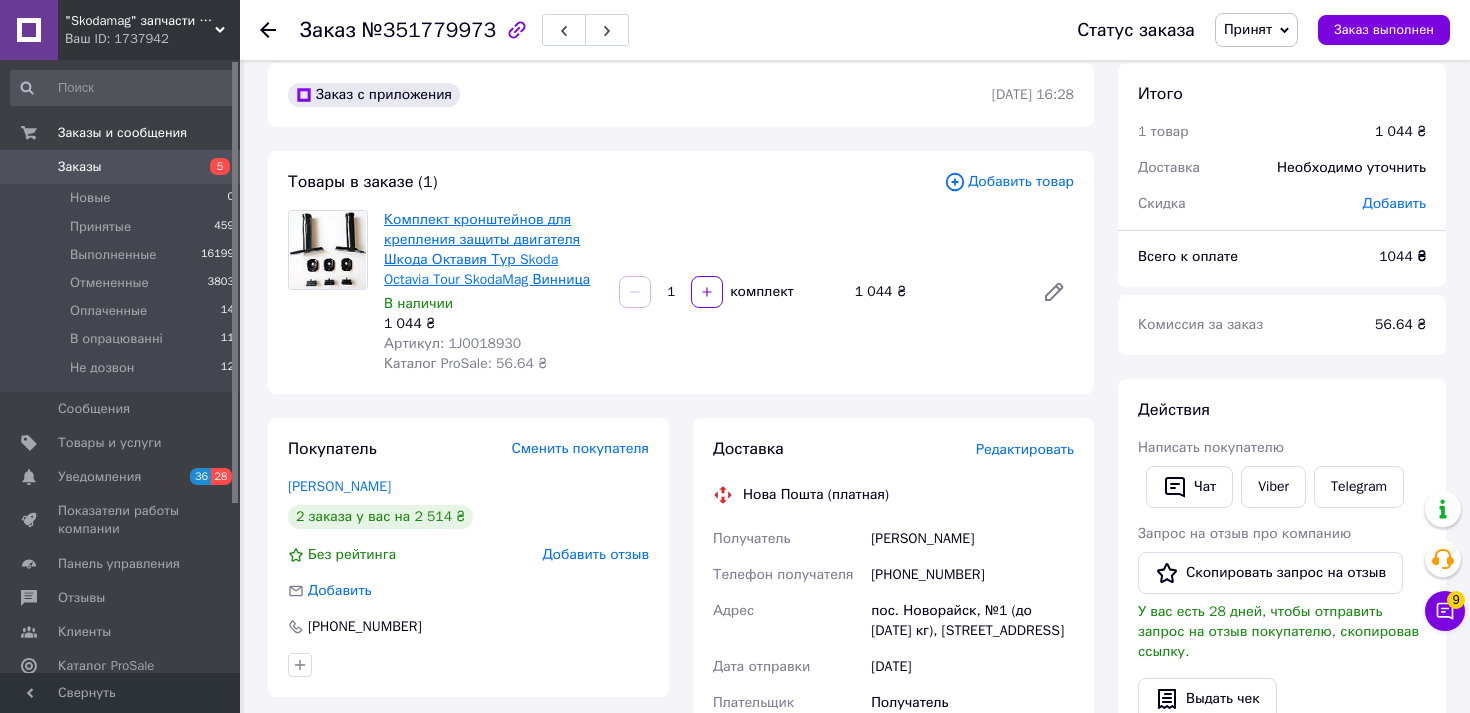 click on "Комплект кронштейнов для крепления защиты двигателя Шкода Октавия Тур Skoda Octavia Tour SkodaMag Винница" at bounding box center [487, 249] 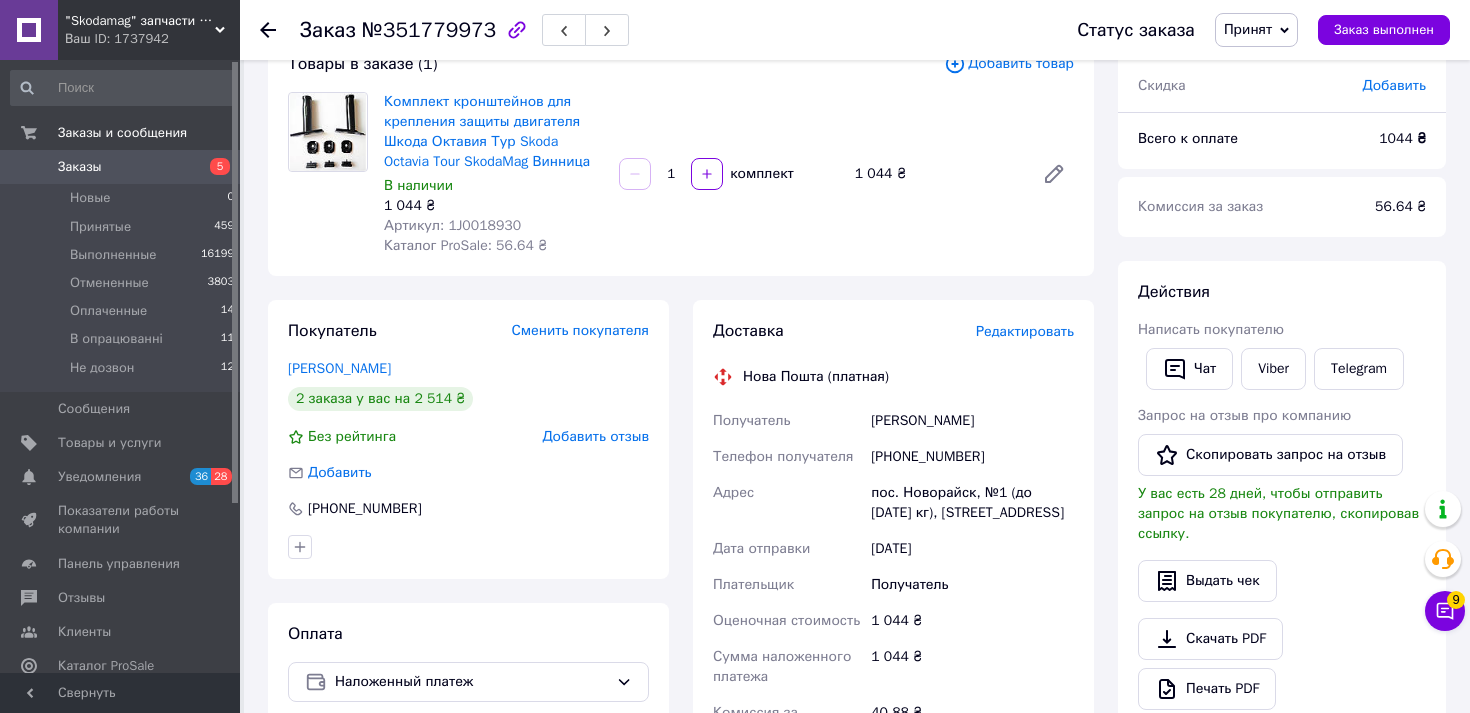 scroll, scrollTop: 178, scrollLeft: 0, axis: vertical 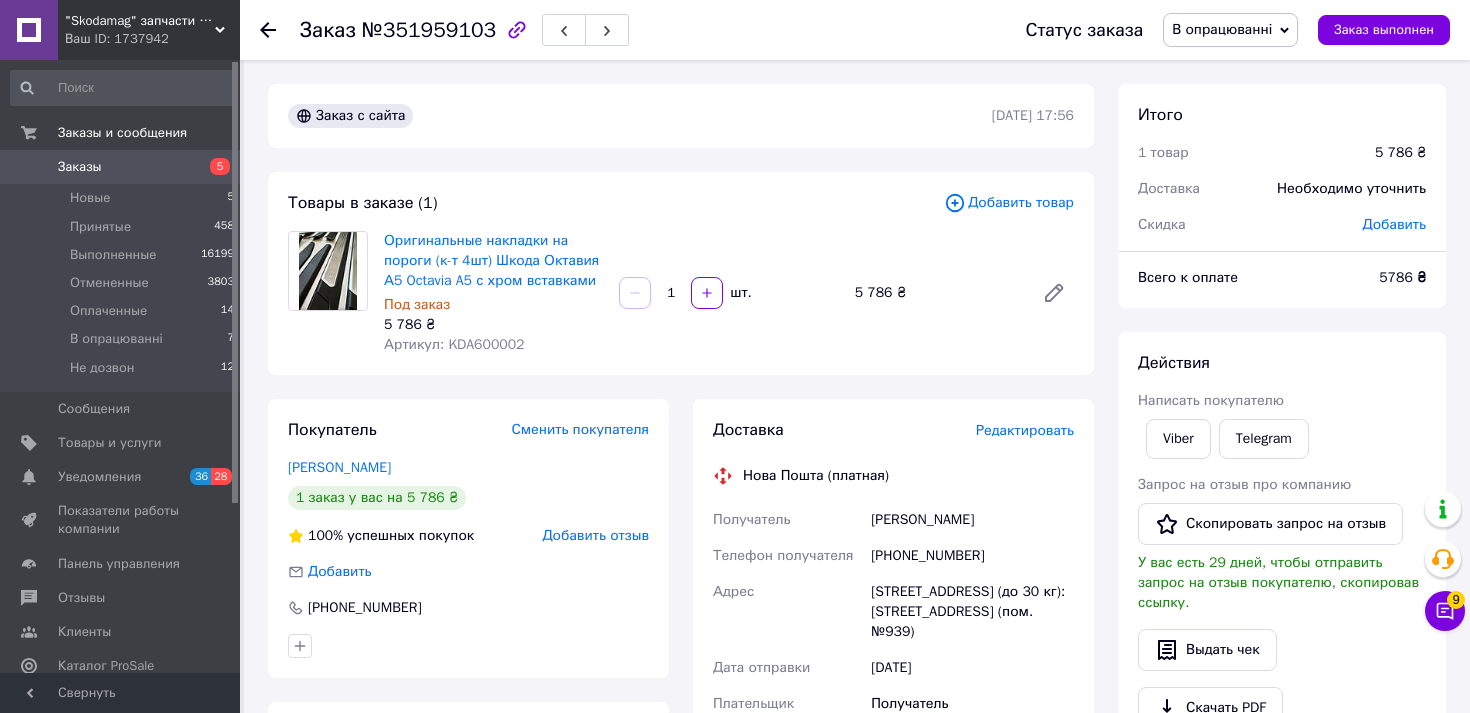 click on "Артикул: KDA600002" at bounding box center (454, 344) 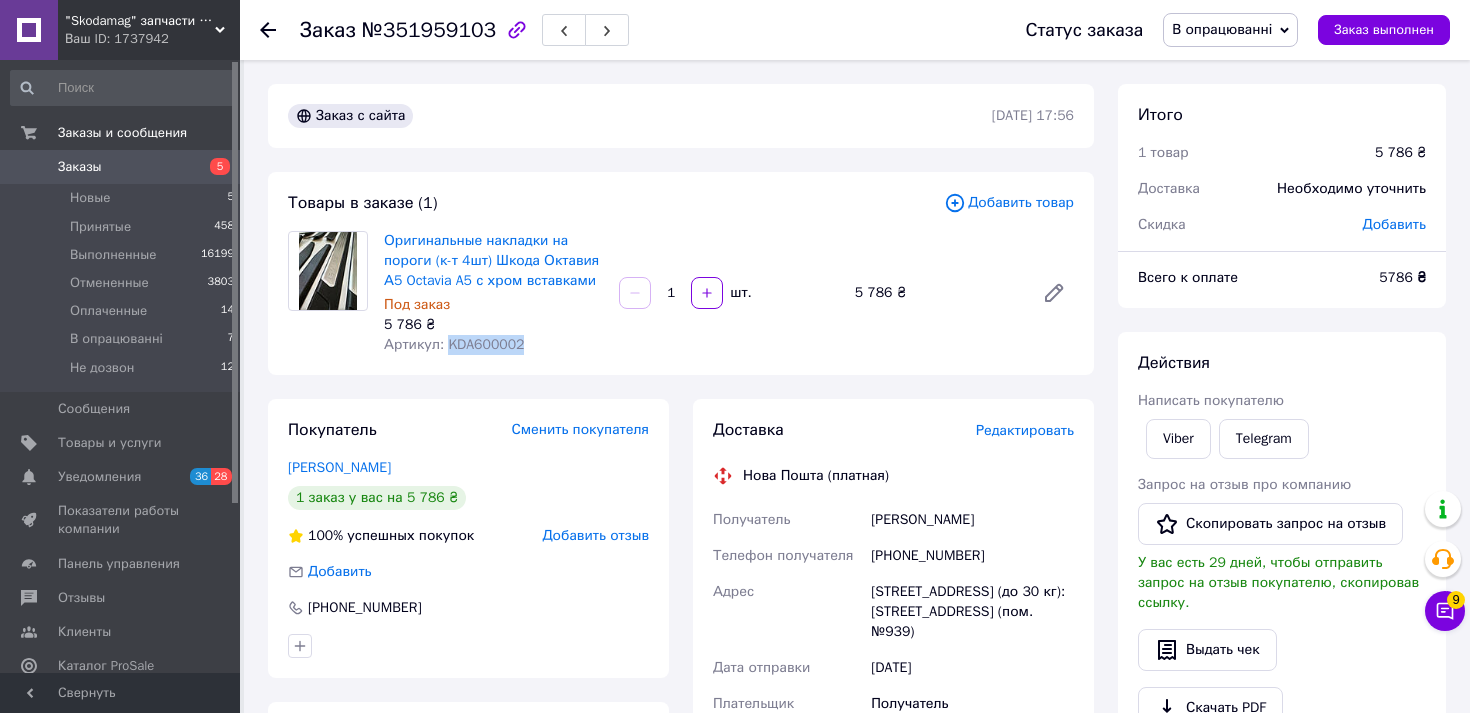 click on "Артикул: KDA600002" at bounding box center (454, 344) 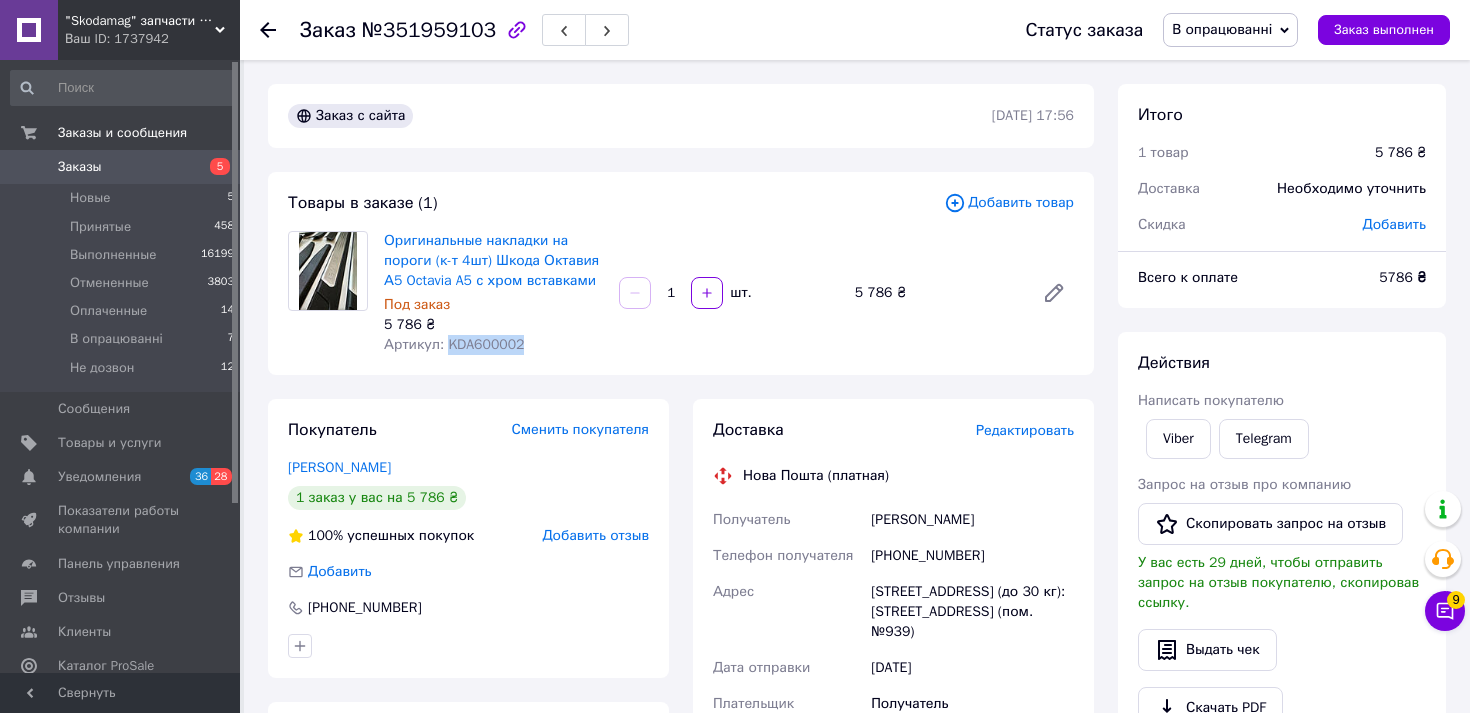 click on "Заказы" at bounding box center (121, 167) 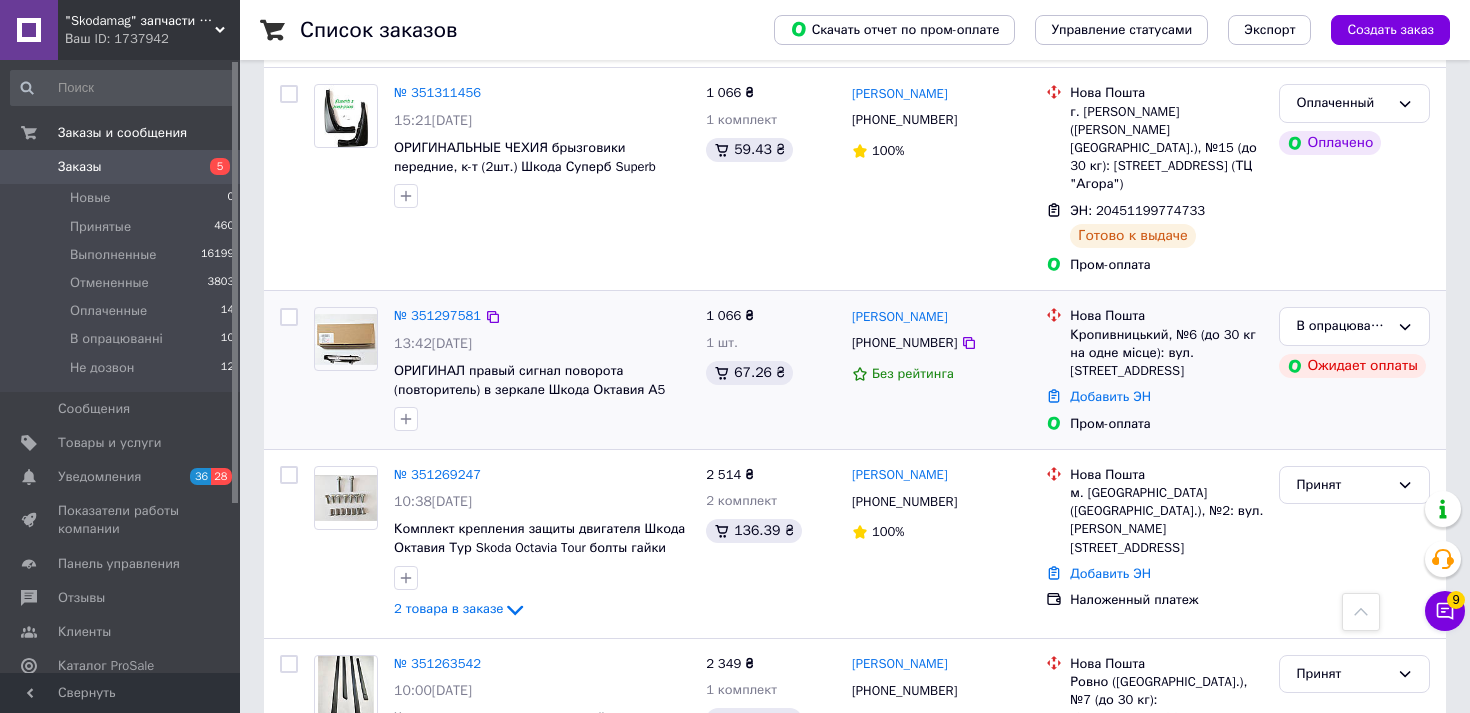 scroll, scrollTop: 5490, scrollLeft: 0, axis: vertical 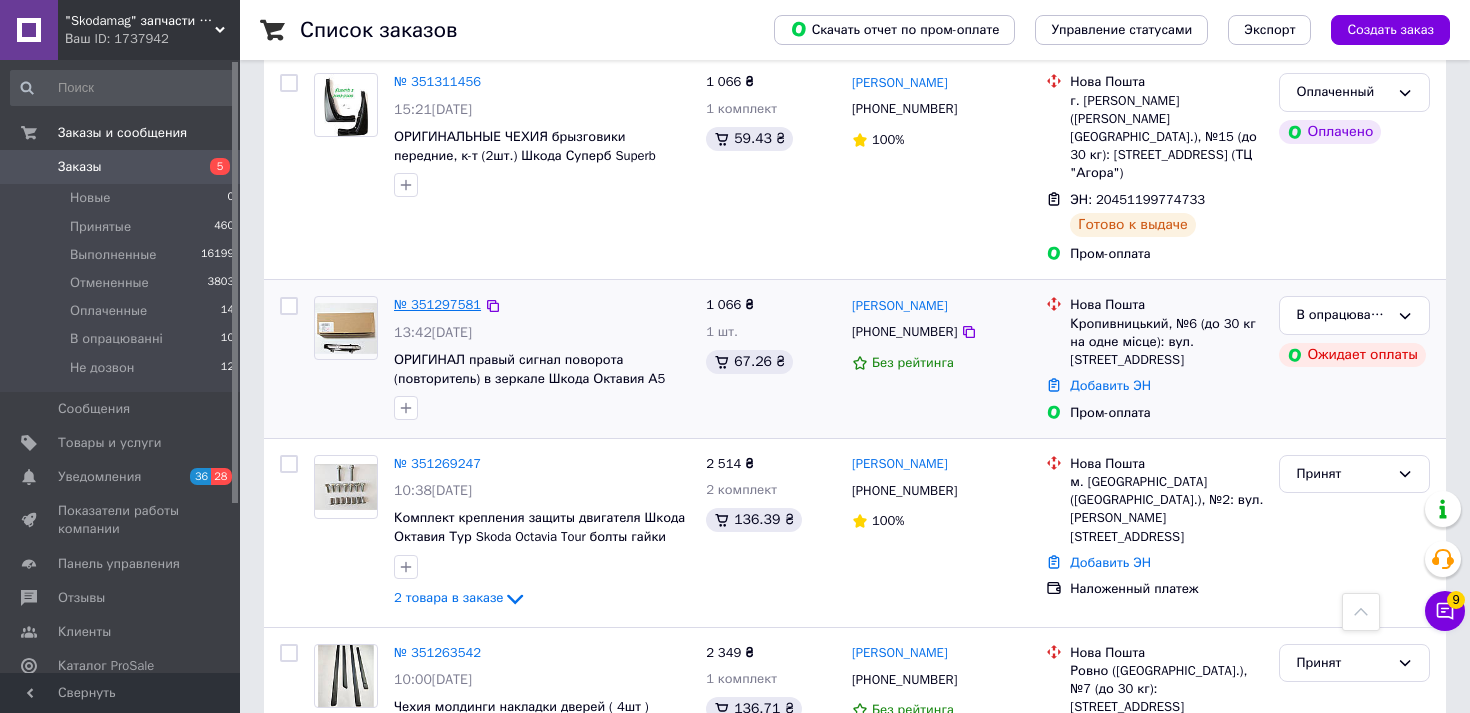click on "№ 351297581" at bounding box center (437, 304) 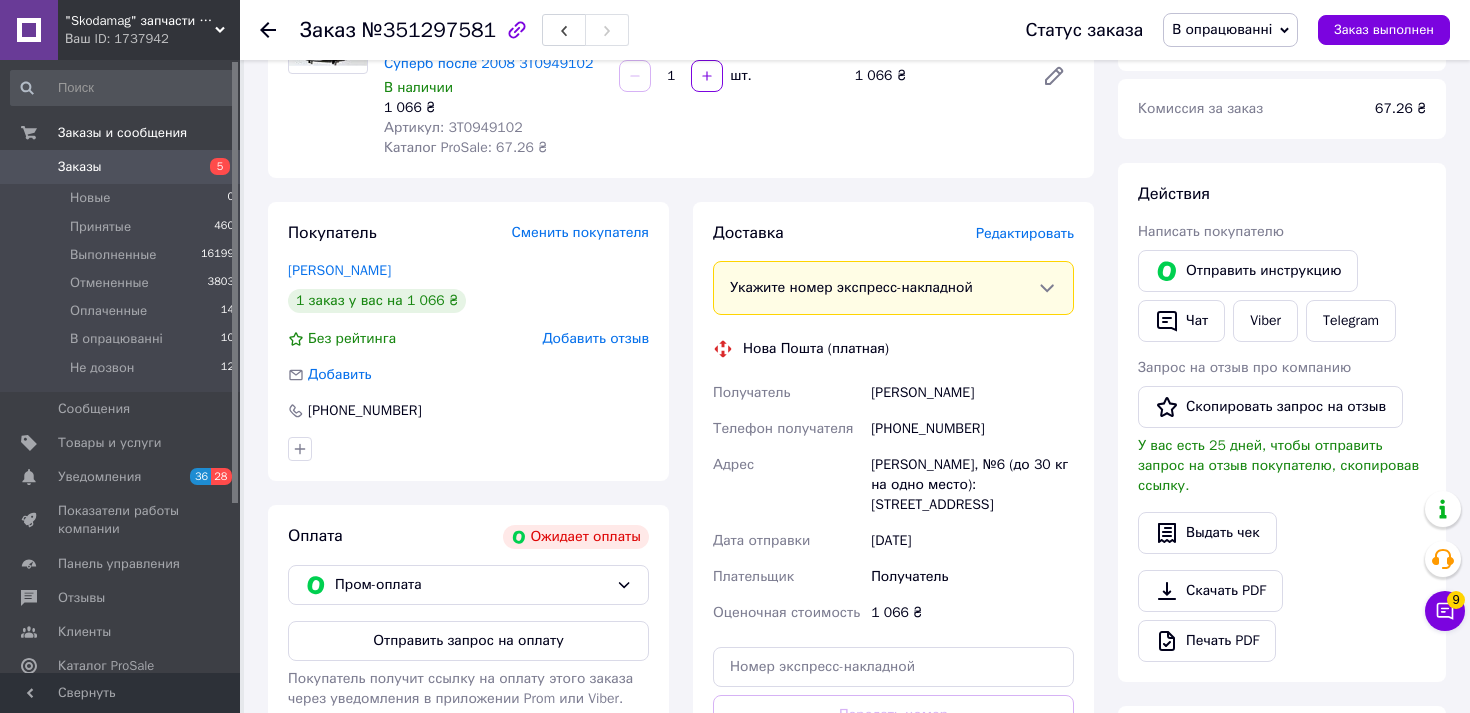 scroll, scrollTop: 181, scrollLeft: 0, axis: vertical 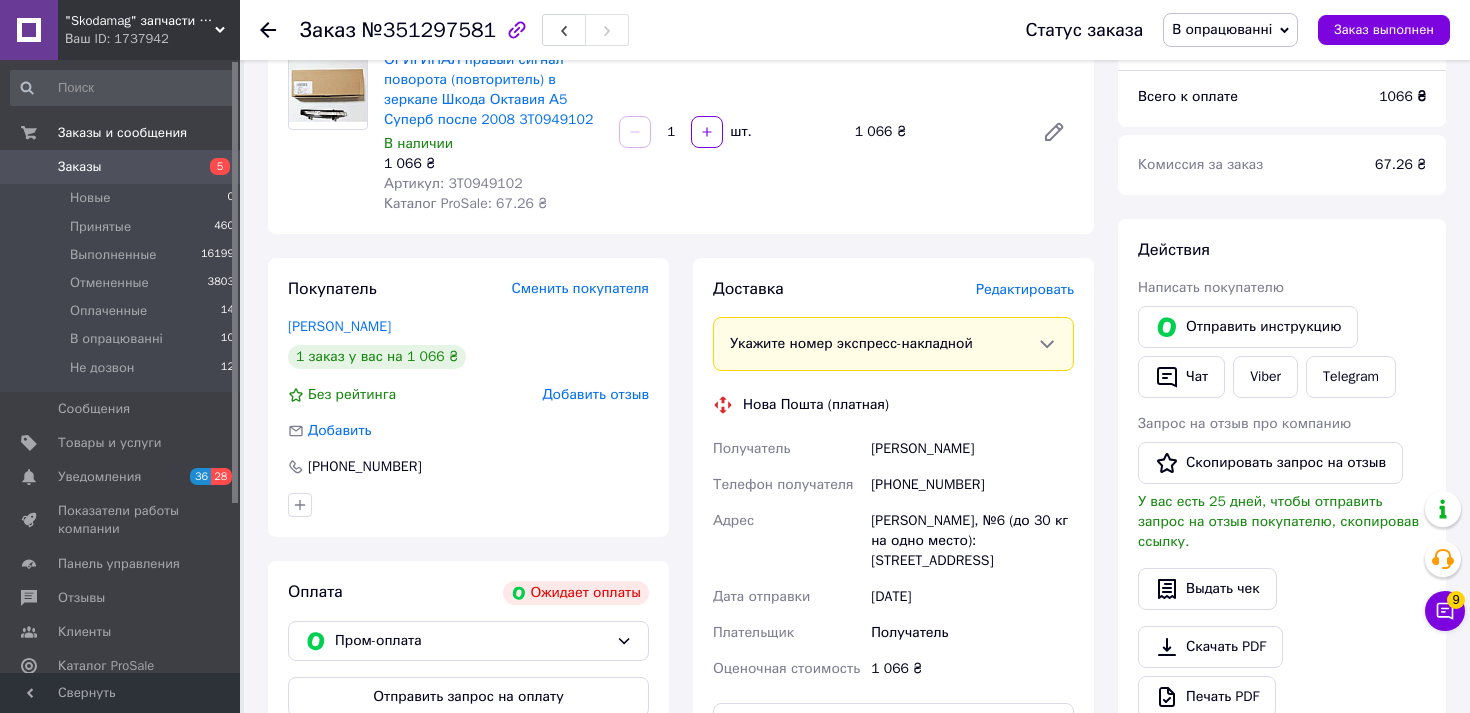 click on "Артикул: 3T0949102" at bounding box center (493, 184) 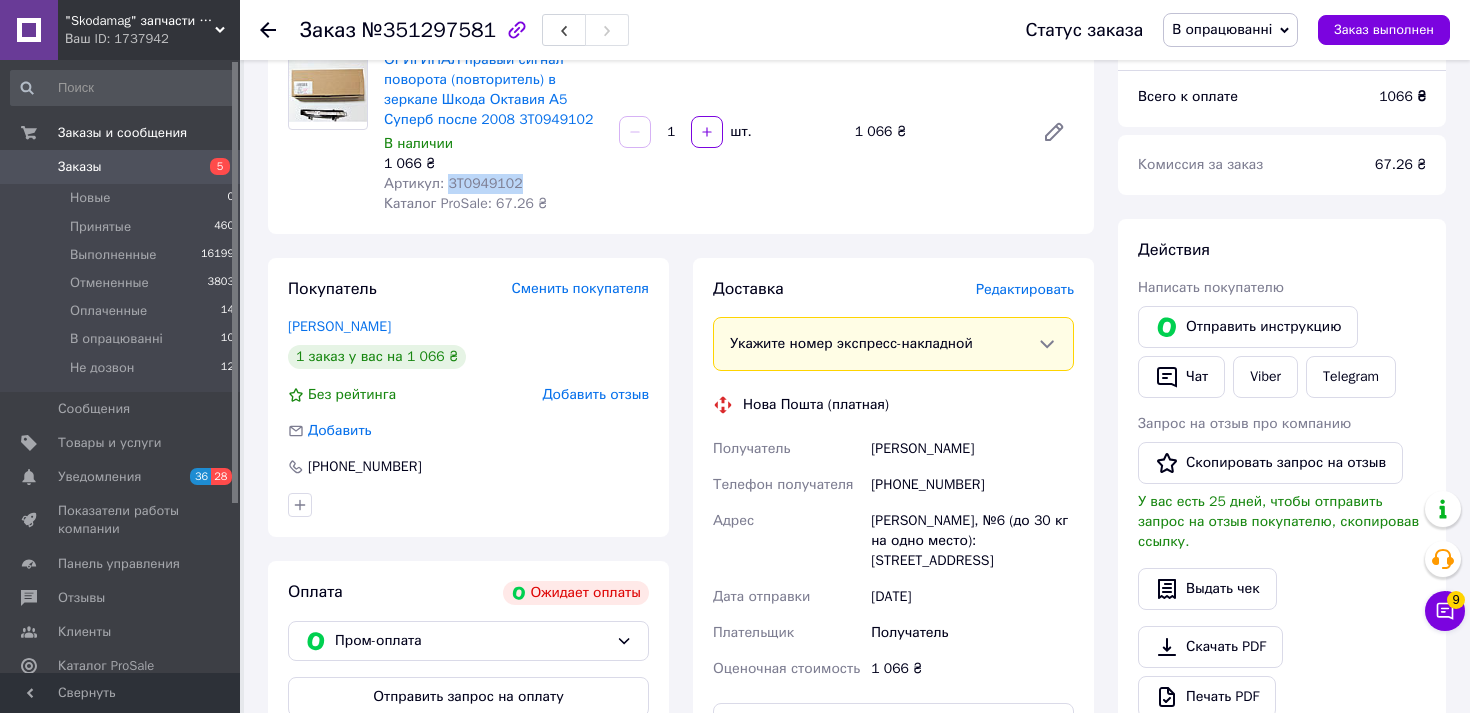 click on "Артикул: 3T0949102" at bounding box center [493, 184] 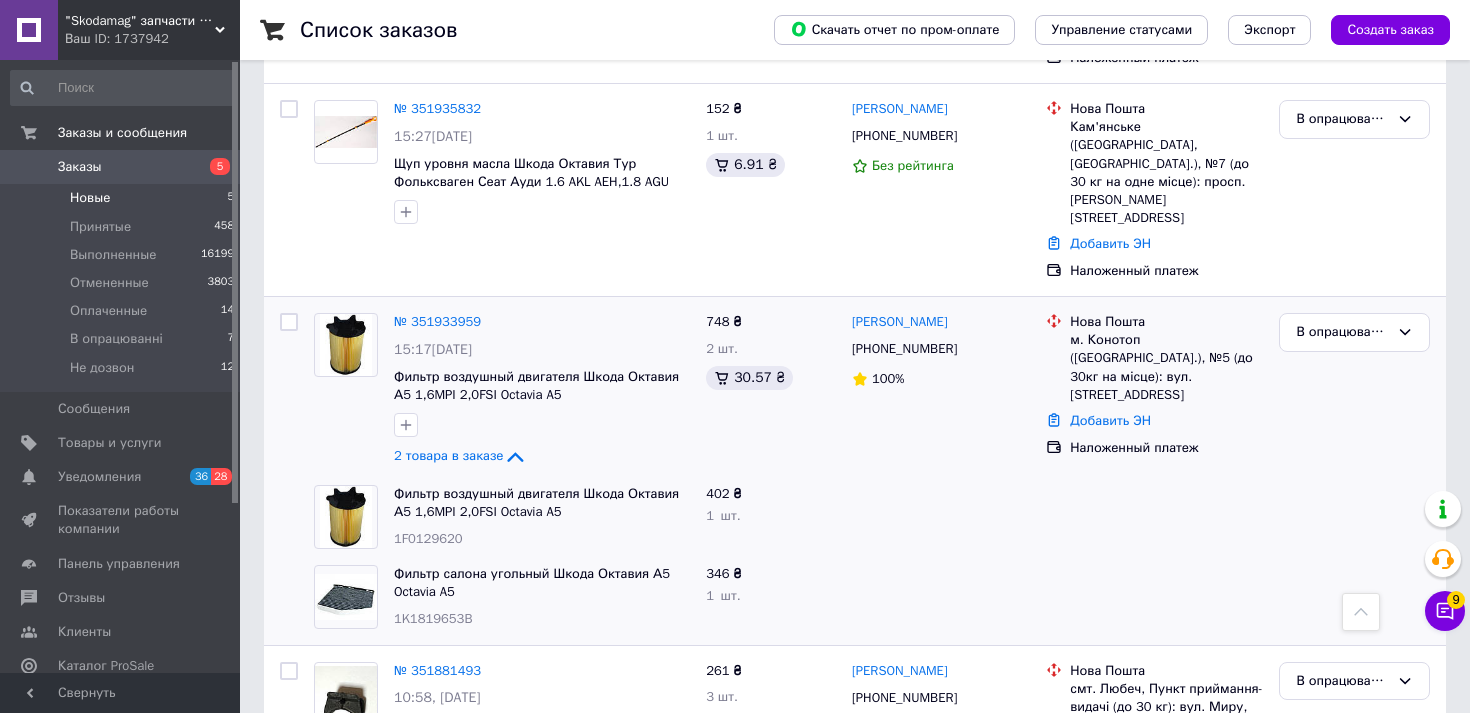 scroll, scrollTop: 717, scrollLeft: 0, axis: vertical 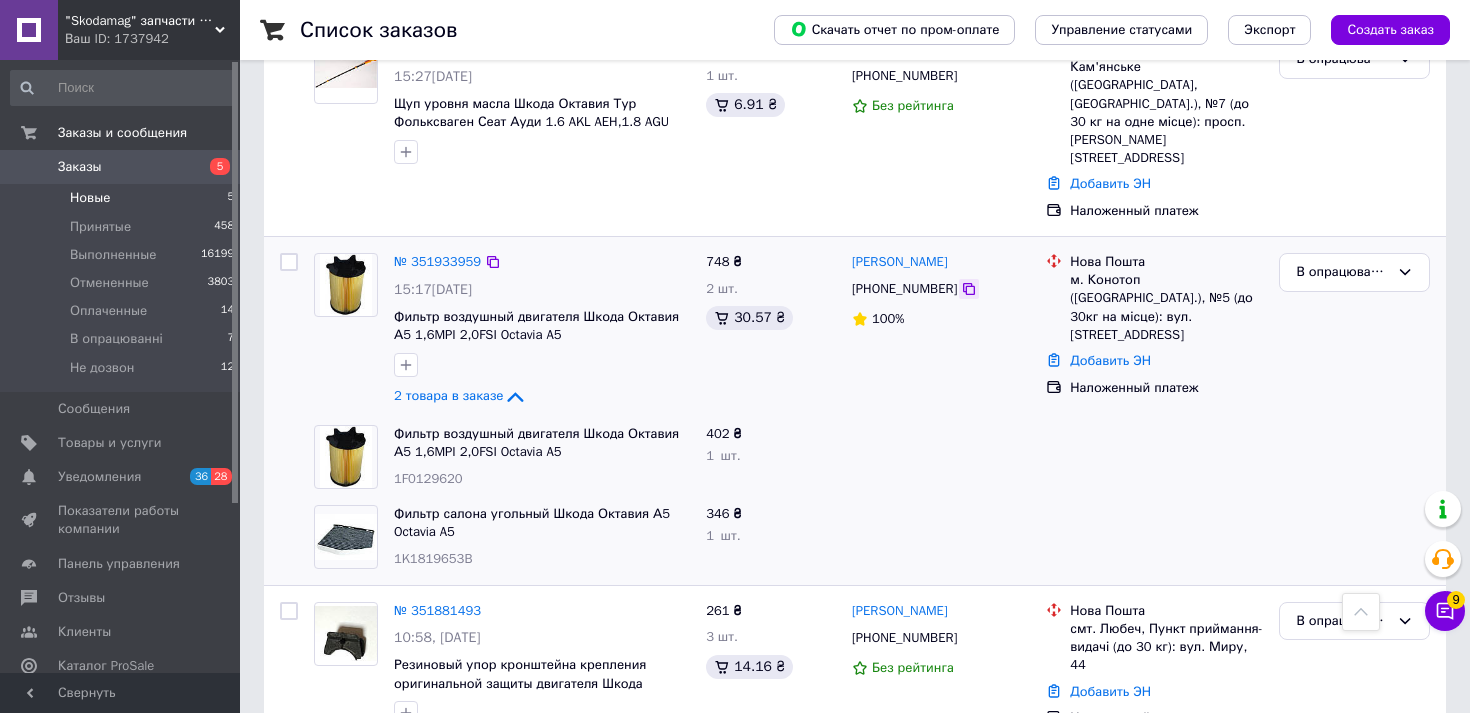click 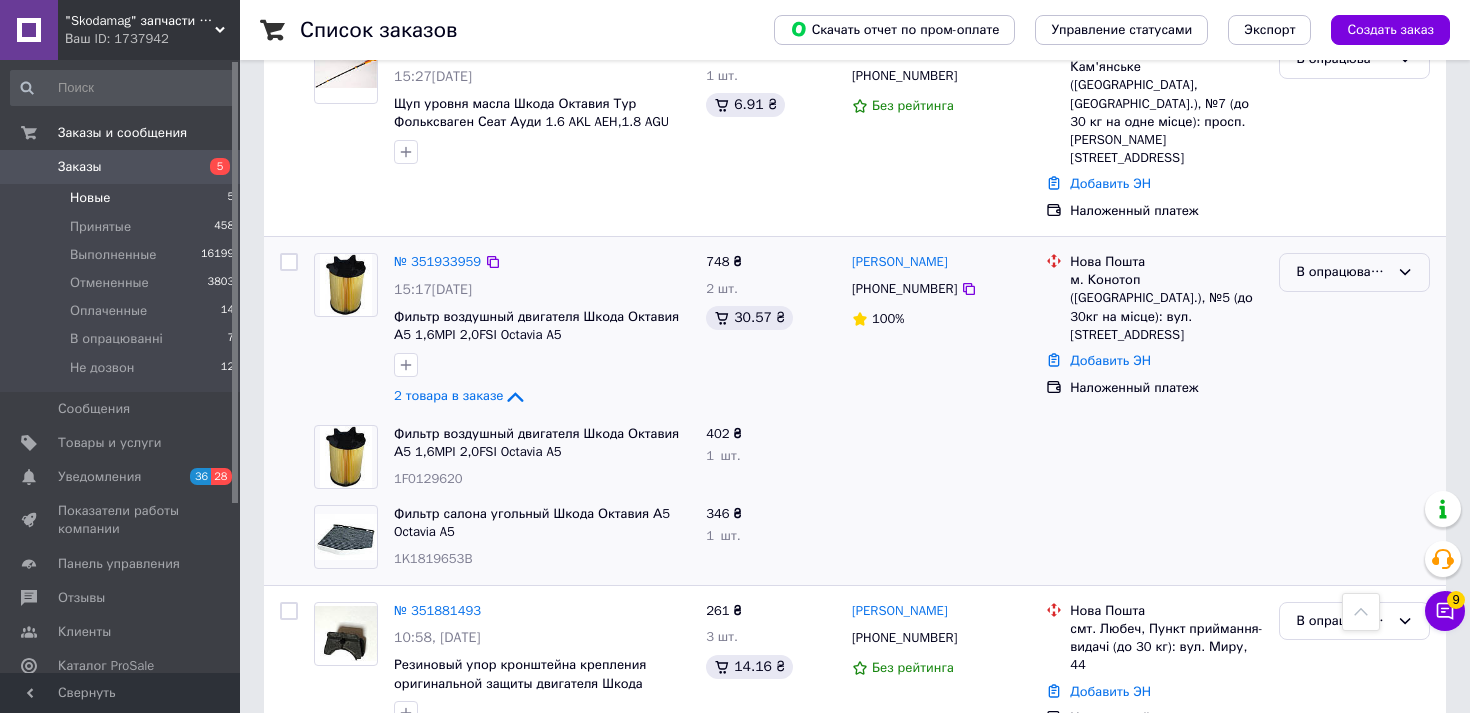 click on "В опрацюванні" at bounding box center (1354, 272) 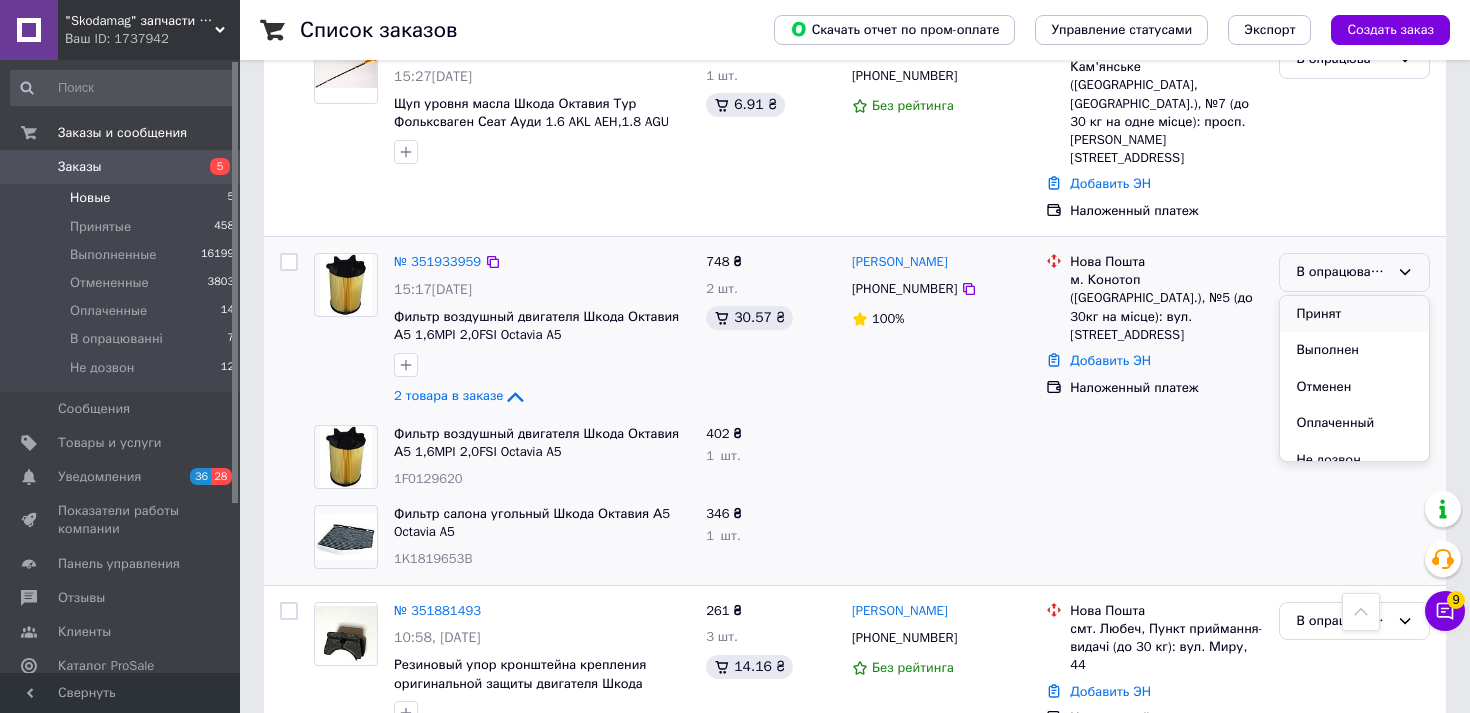 click on "Принят" at bounding box center [1354, 314] 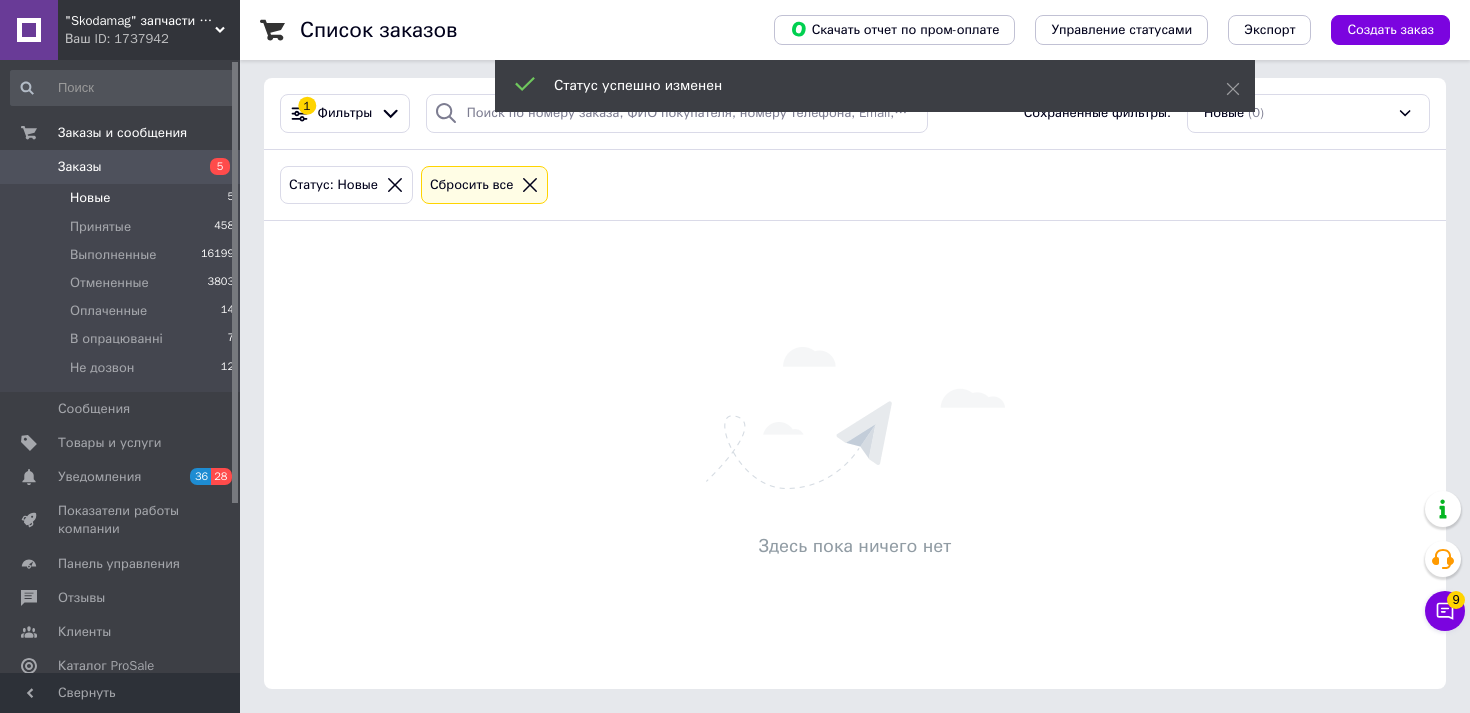 scroll, scrollTop: 108, scrollLeft: 0, axis: vertical 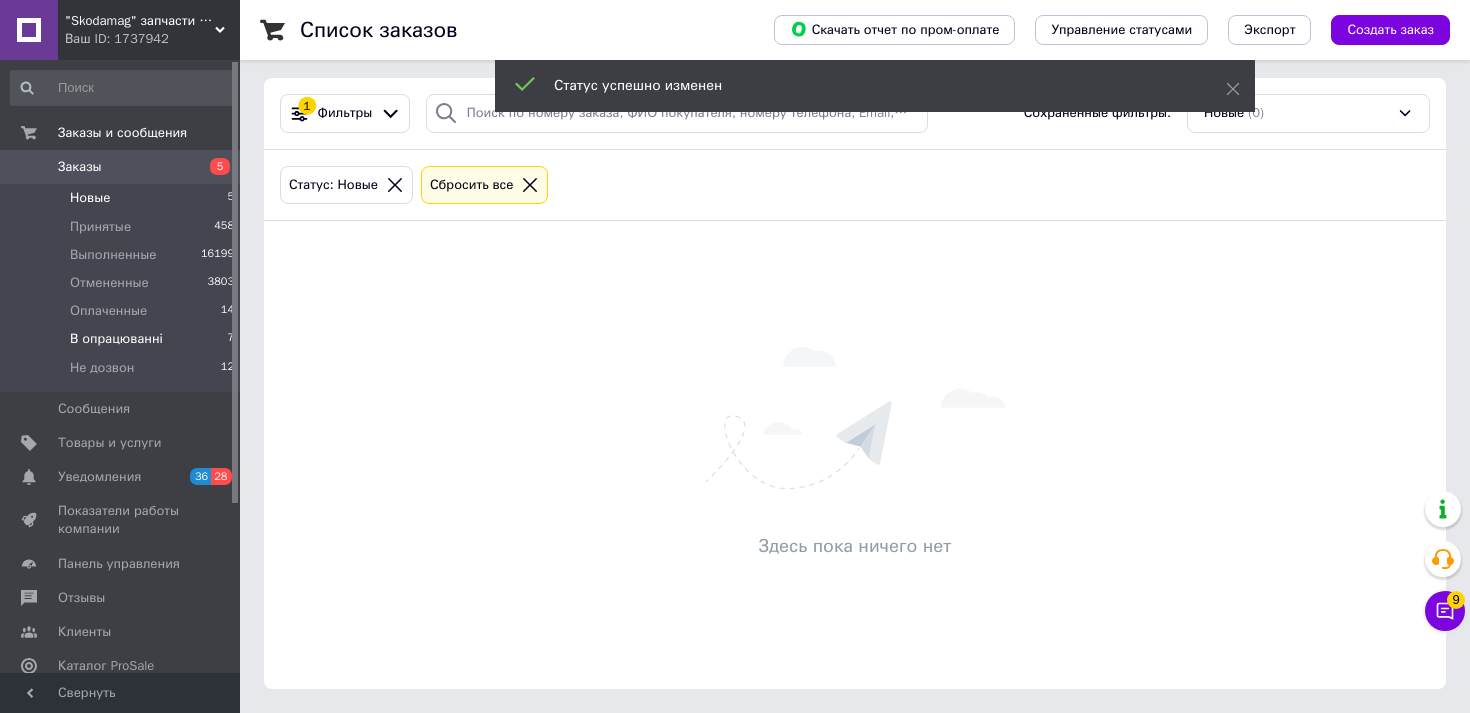 click on "В опрацюванні" at bounding box center [116, 339] 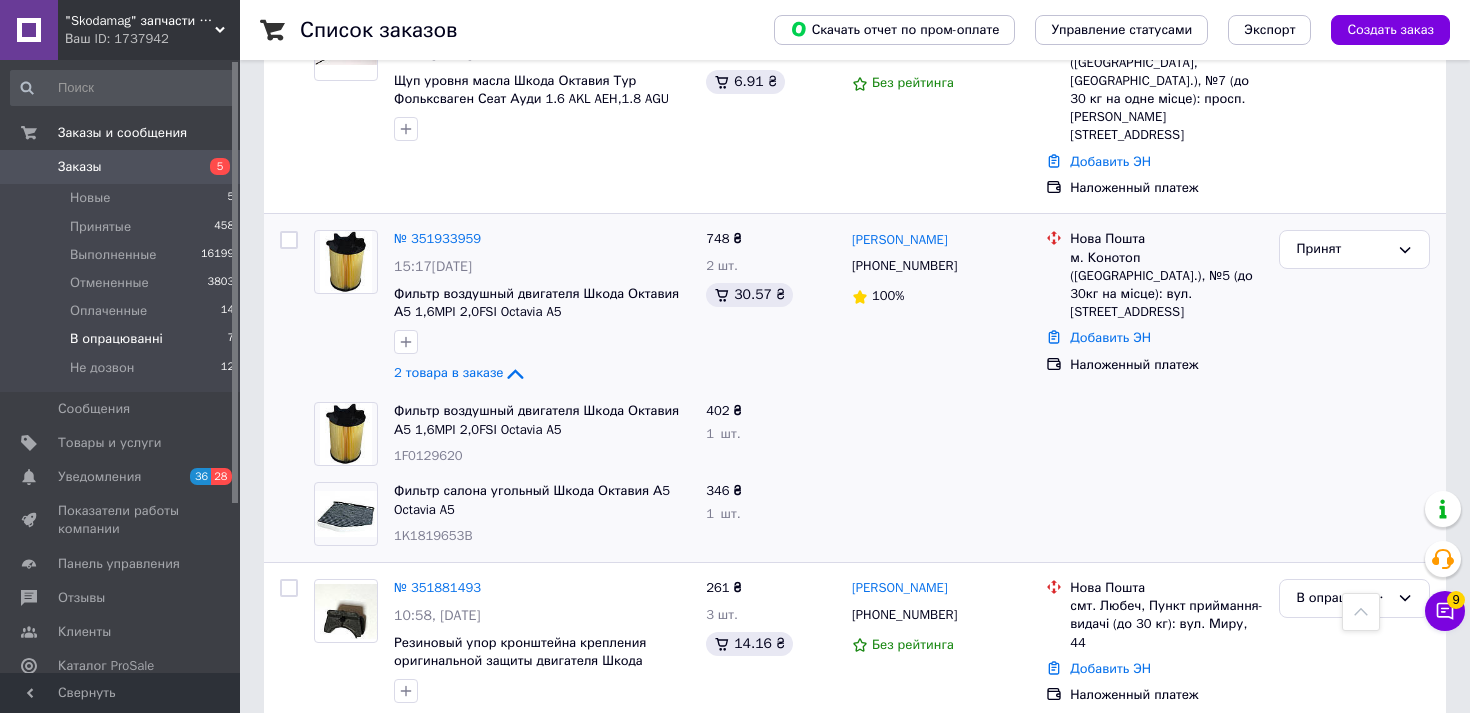 scroll, scrollTop: 593, scrollLeft: 0, axis: vertical 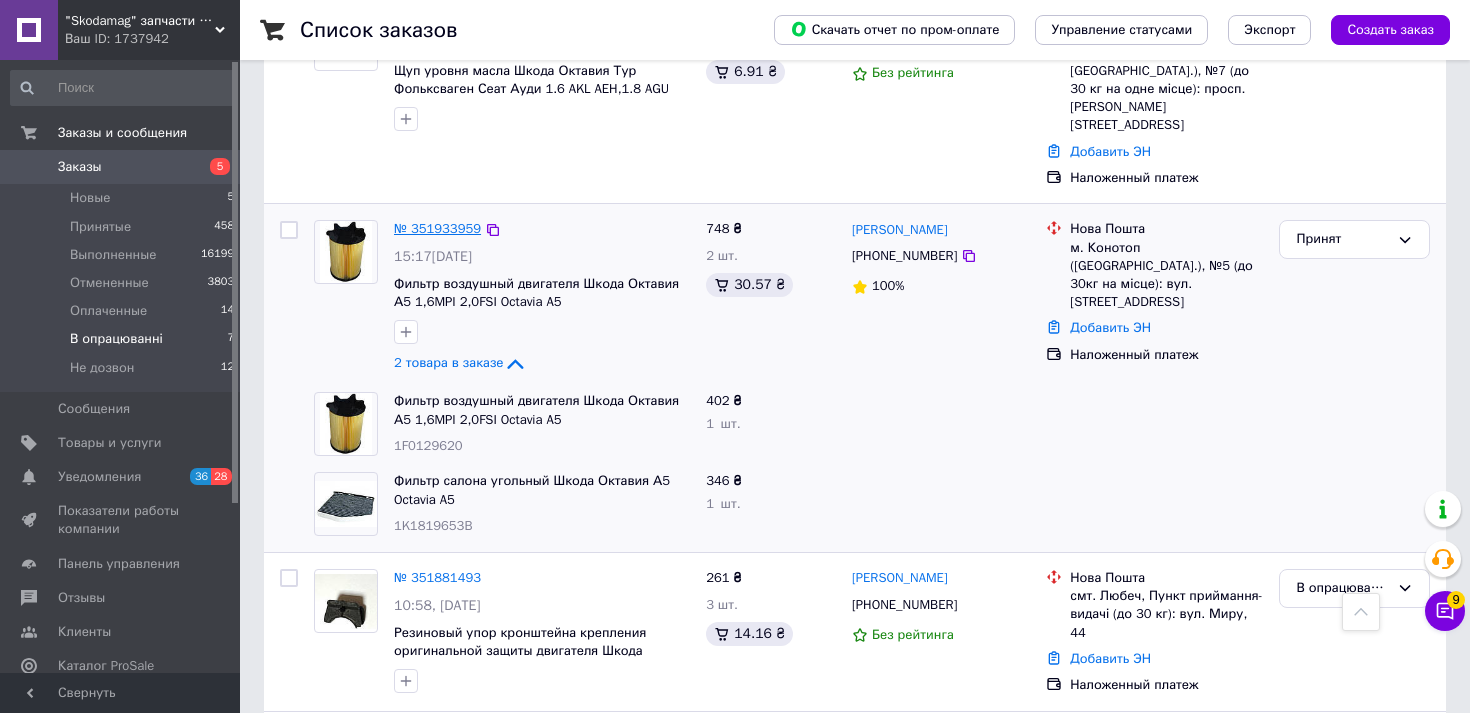 click on "№ 351933959" at bounding box center (437, 228) 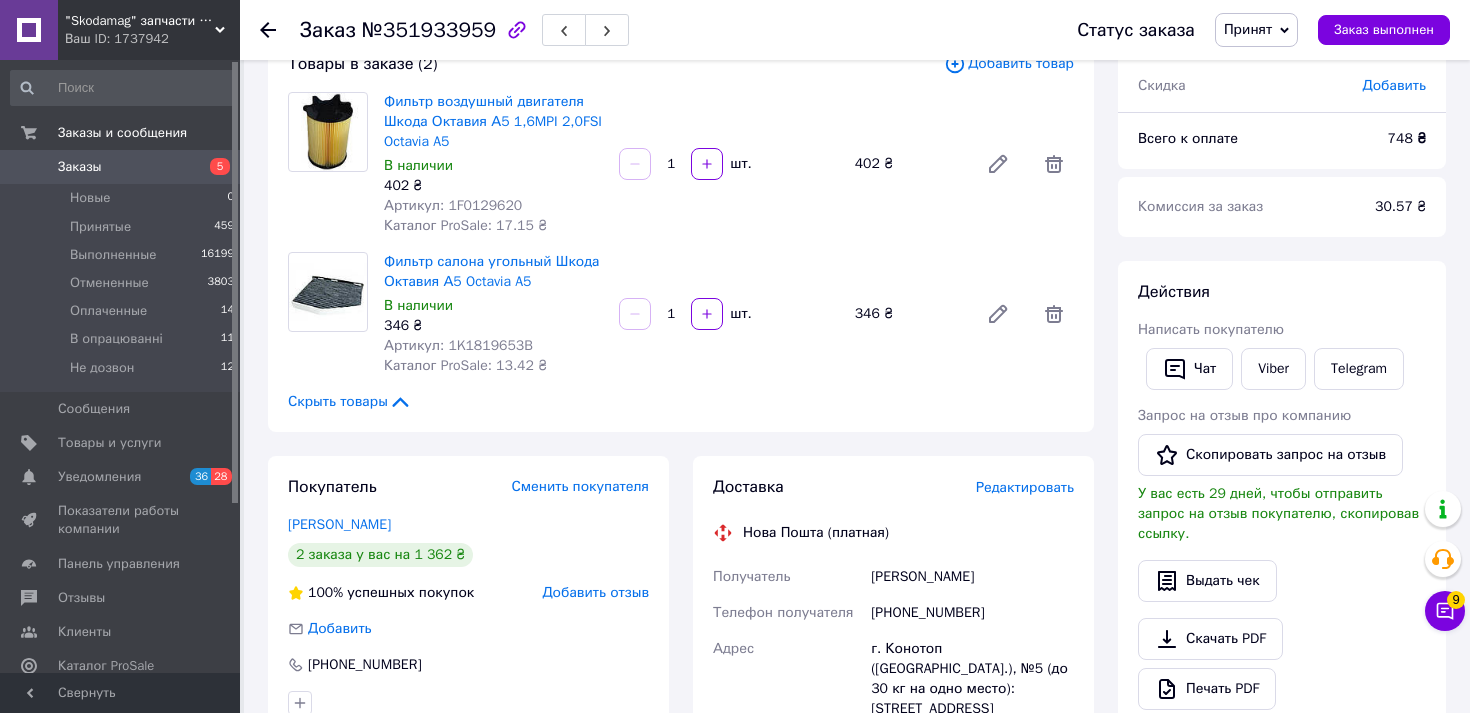 scroll, scrollTop: 135, scrollLeft: 0, axis: vertical 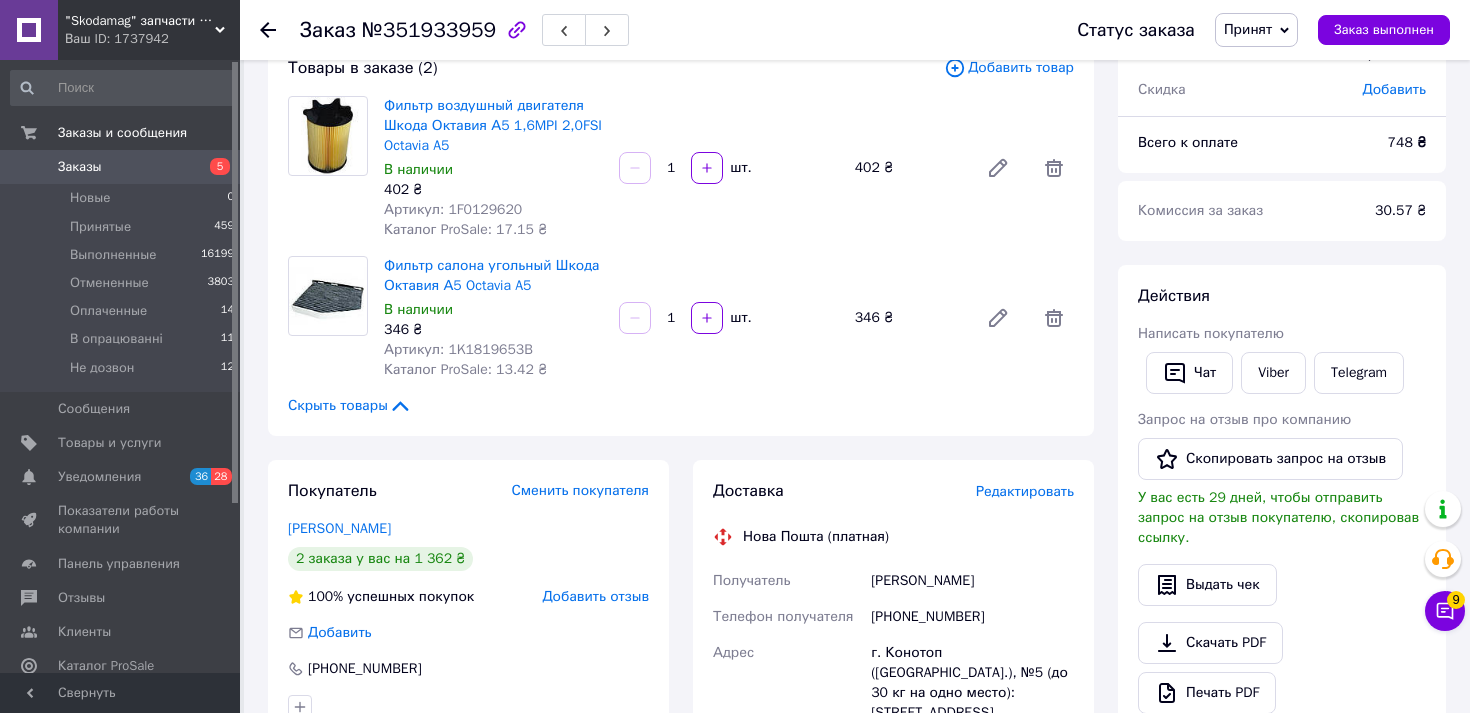 click on "Артикул: 1F0129620" at bounding box center (453, 209) 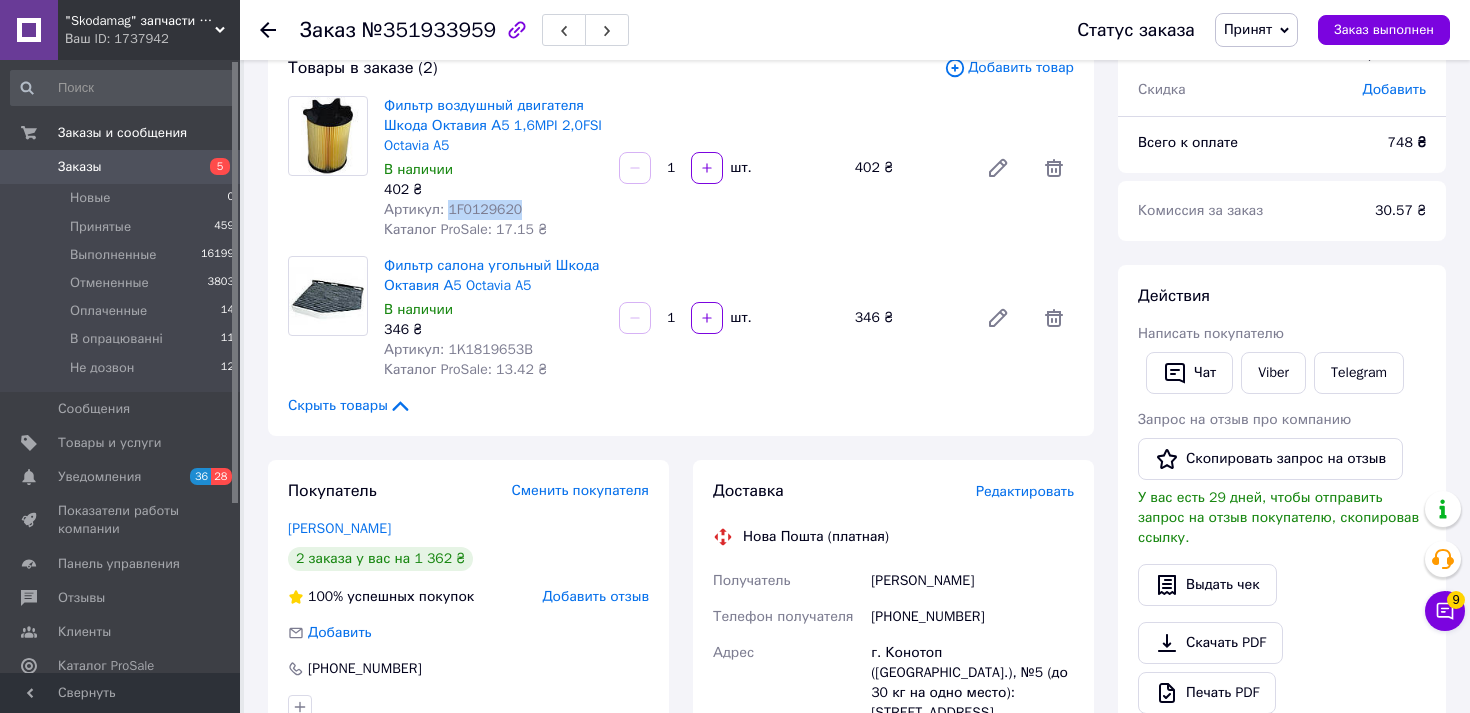 click on "Артикул: 1F0129620" at bounding box center (453, 209) 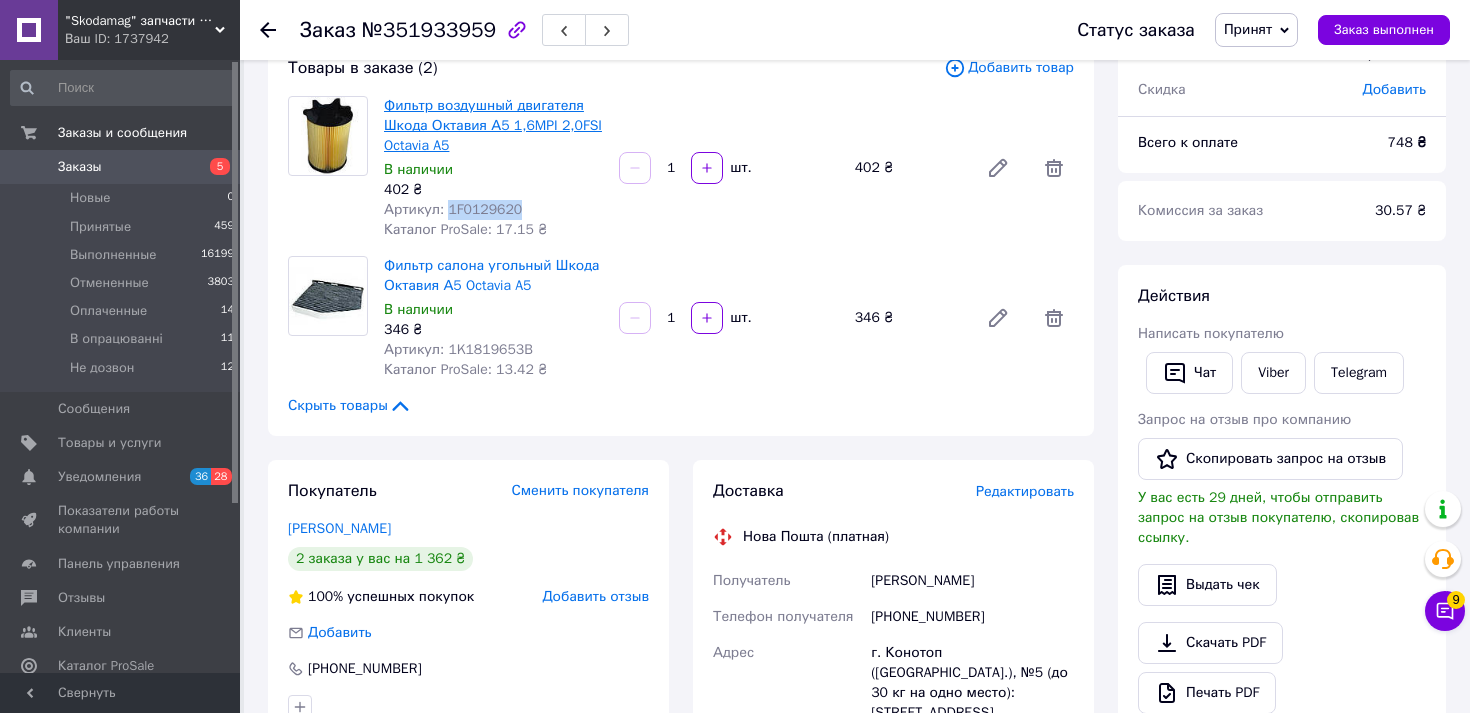 click on "Фильтр воздушный двигателя Шкода Октавия А5 1,6MPI  2,0FSI Octavia A5" at bounding box center [493, 125] 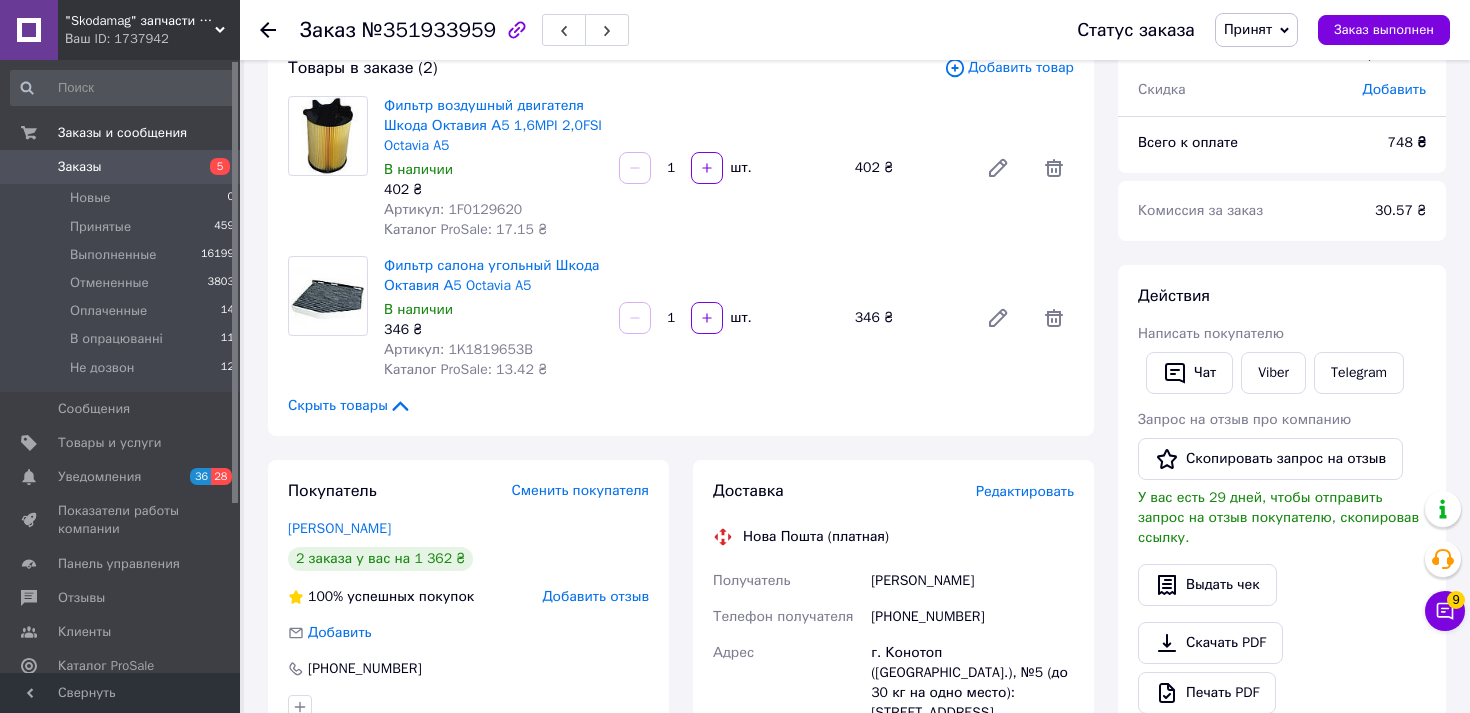 click on "Артикул: 1K1819653B" at bounding box center [458, 349] 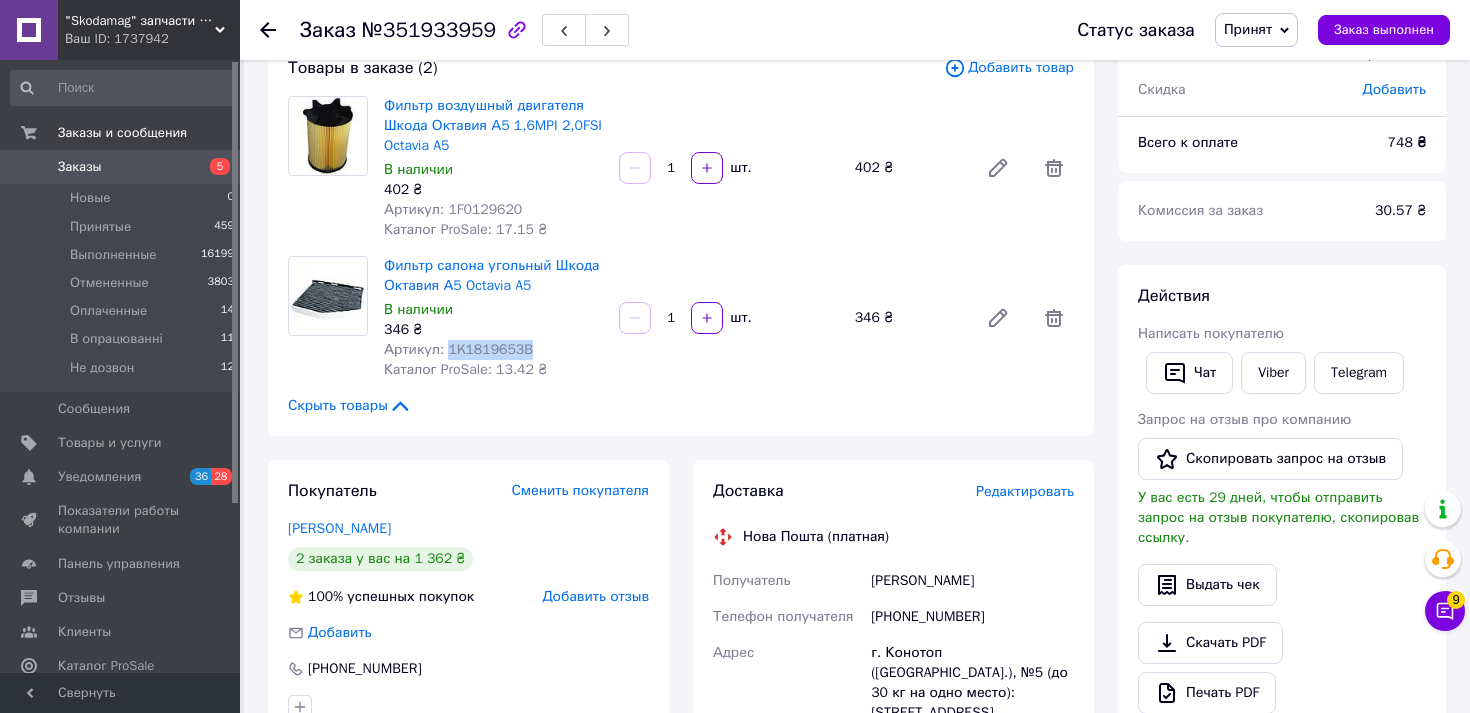 click on "Артикул: 1K1819653B" at bounding box center [458, 349] 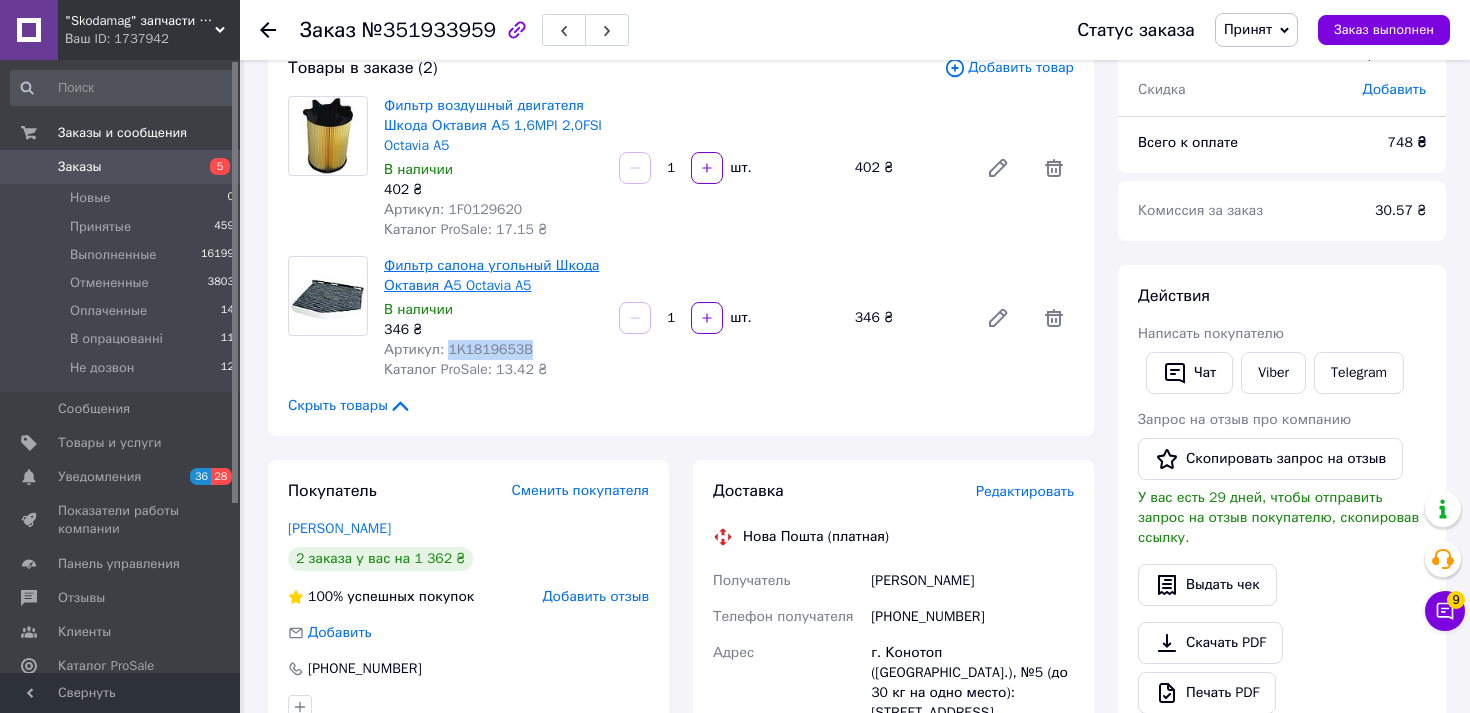 click on "Фильтр салона угольный Шкода Октавия А5 Octavia A5" at bounding box center [491, 275] 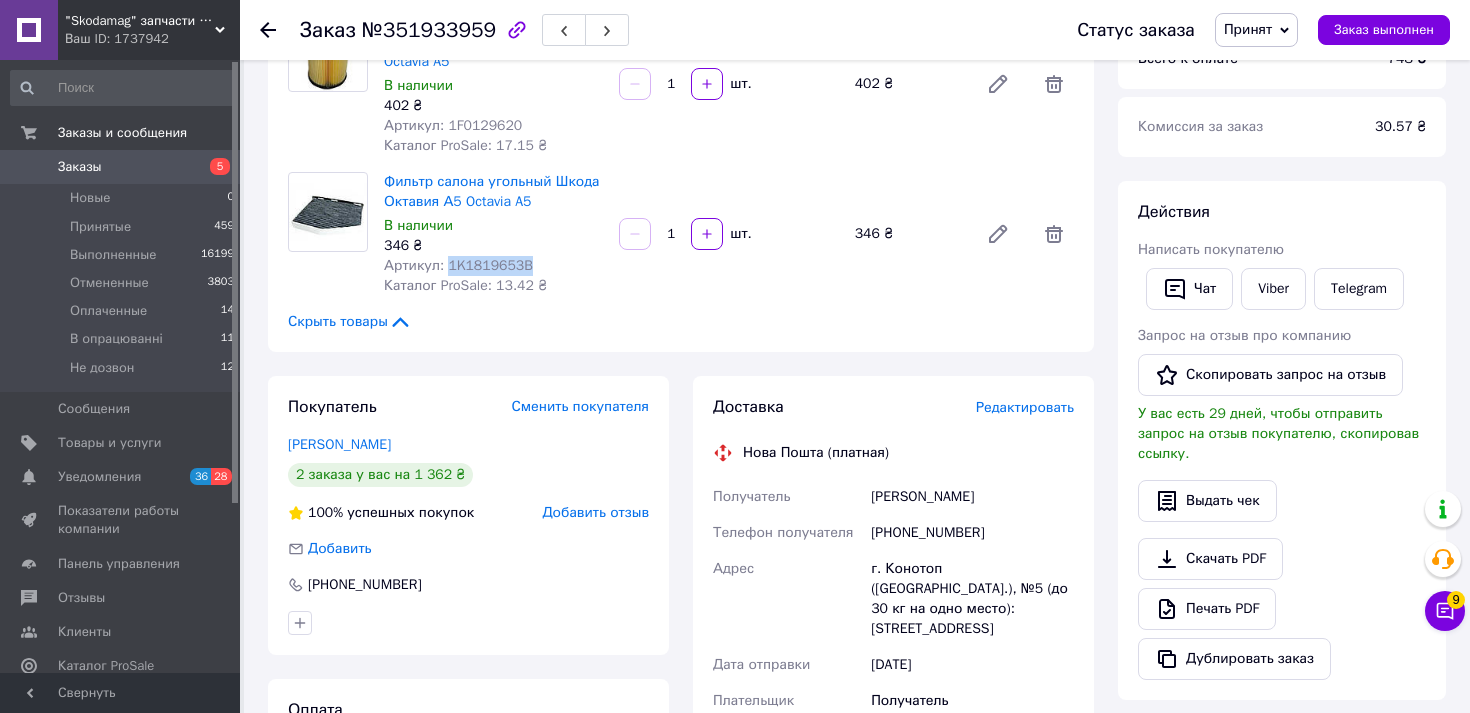 scroll, scrollTop: 286, scrollLeft: 0, axis: vertical 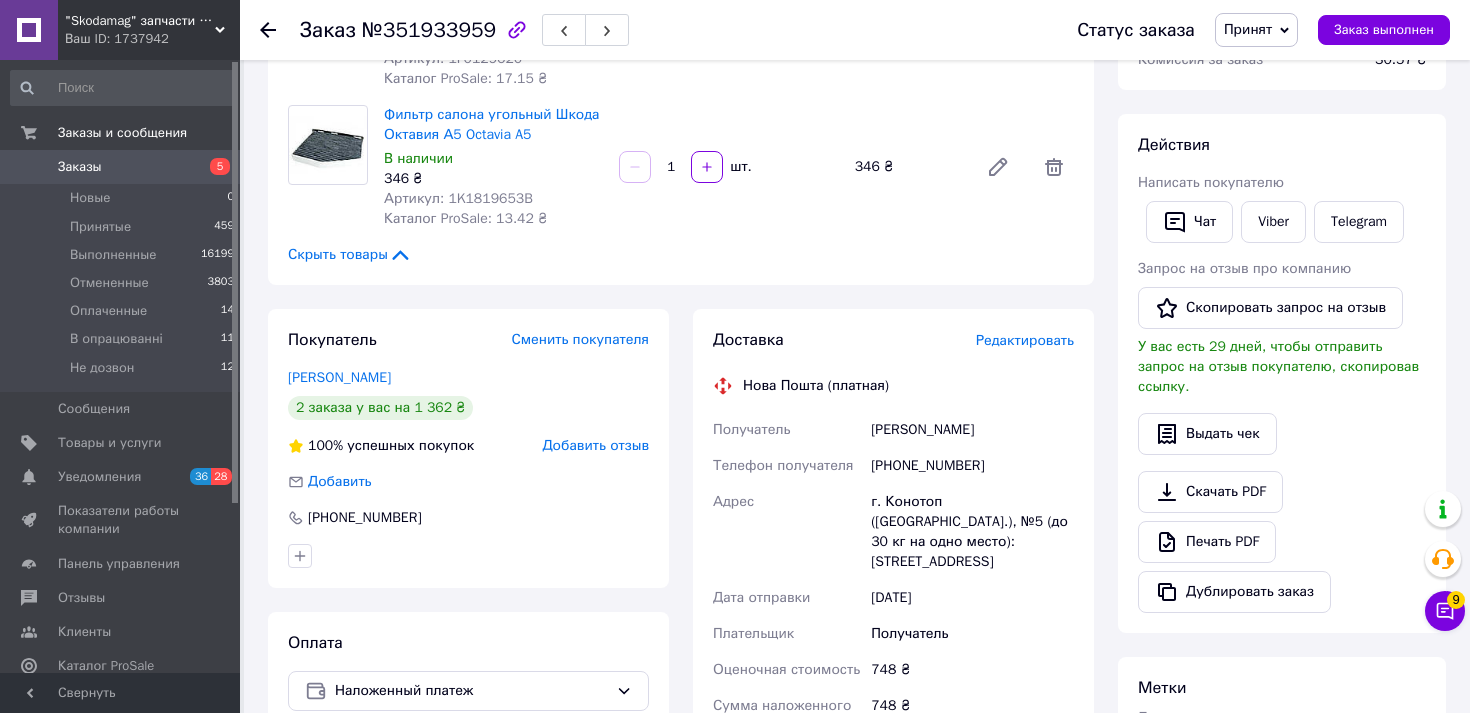 click on "[PHONE_NUMBER]" at bounding box center (972, 466) 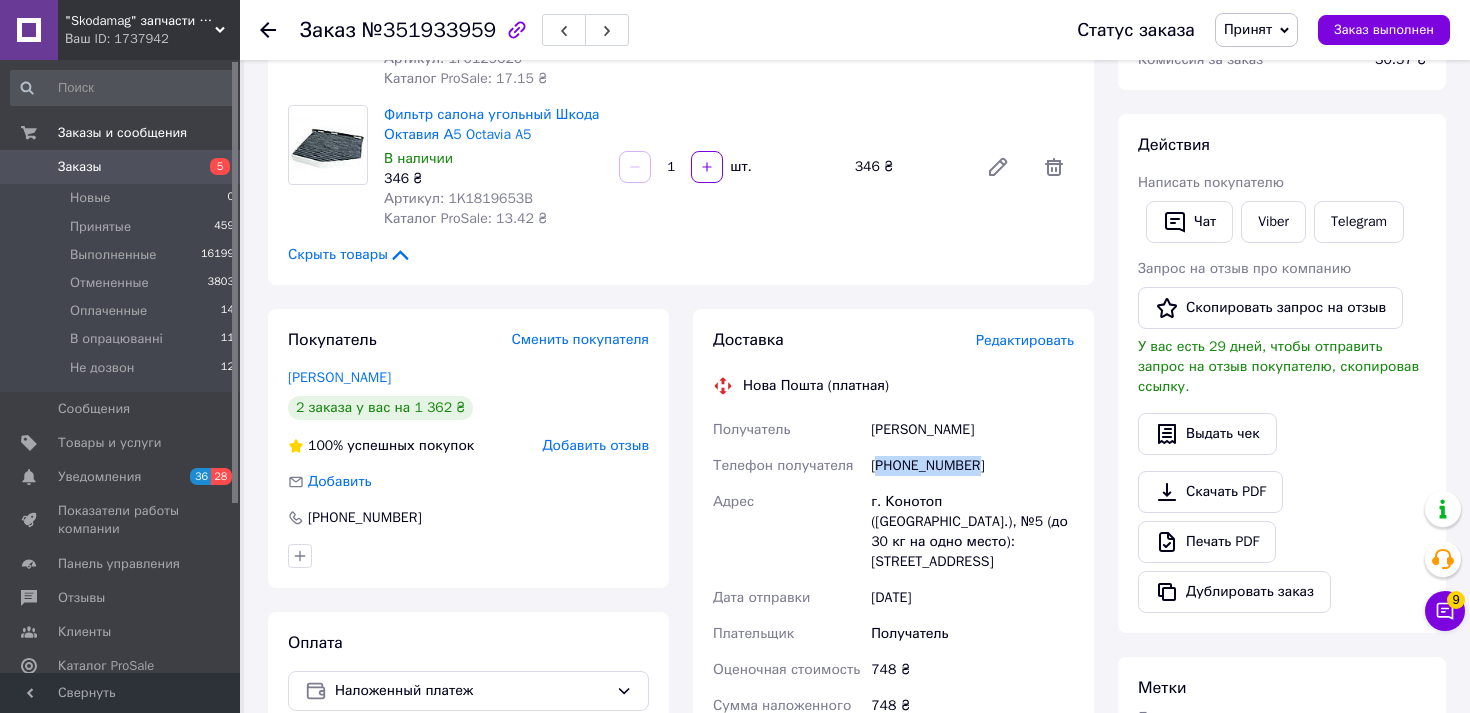 click on "[PHONE_NUMBER]" at bounding box center [972, 466] 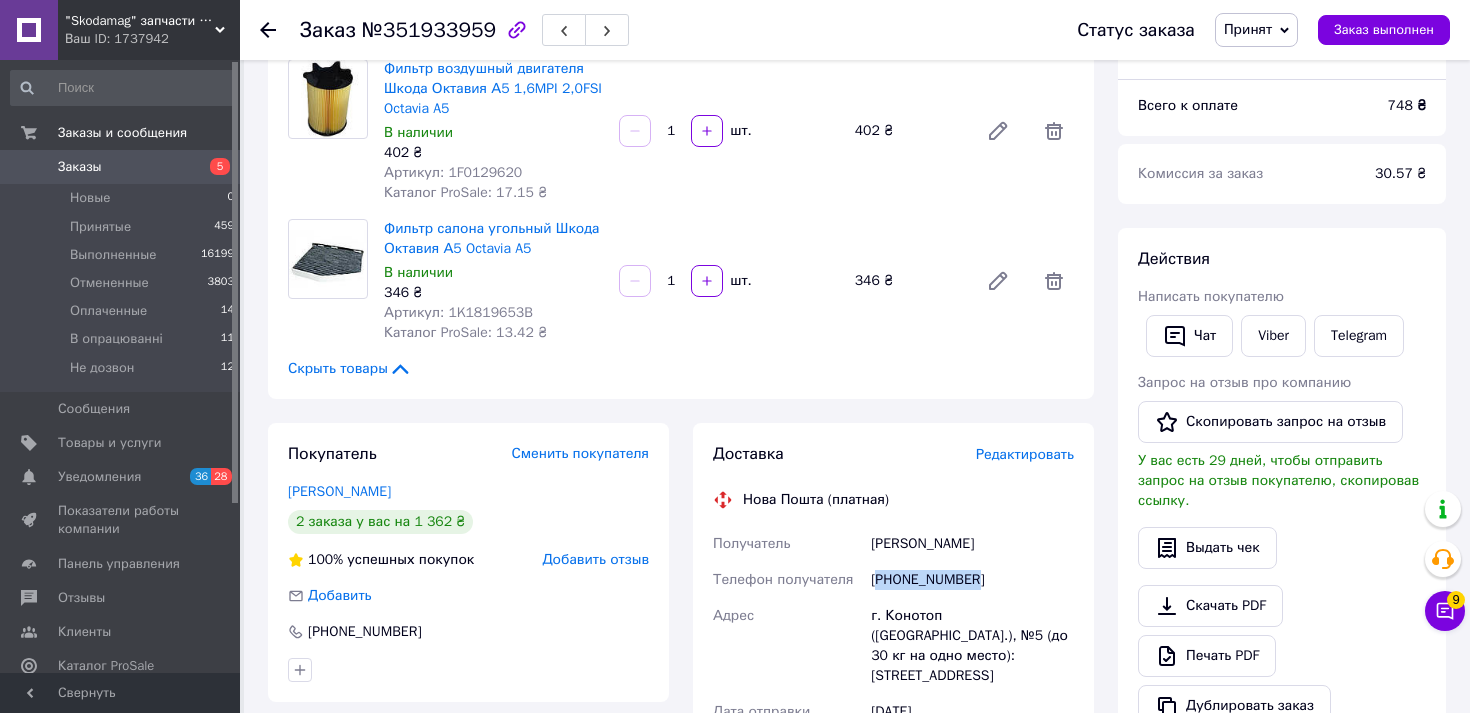 scroll, scrollTop: 0, scrollLeft: 0, axis: both 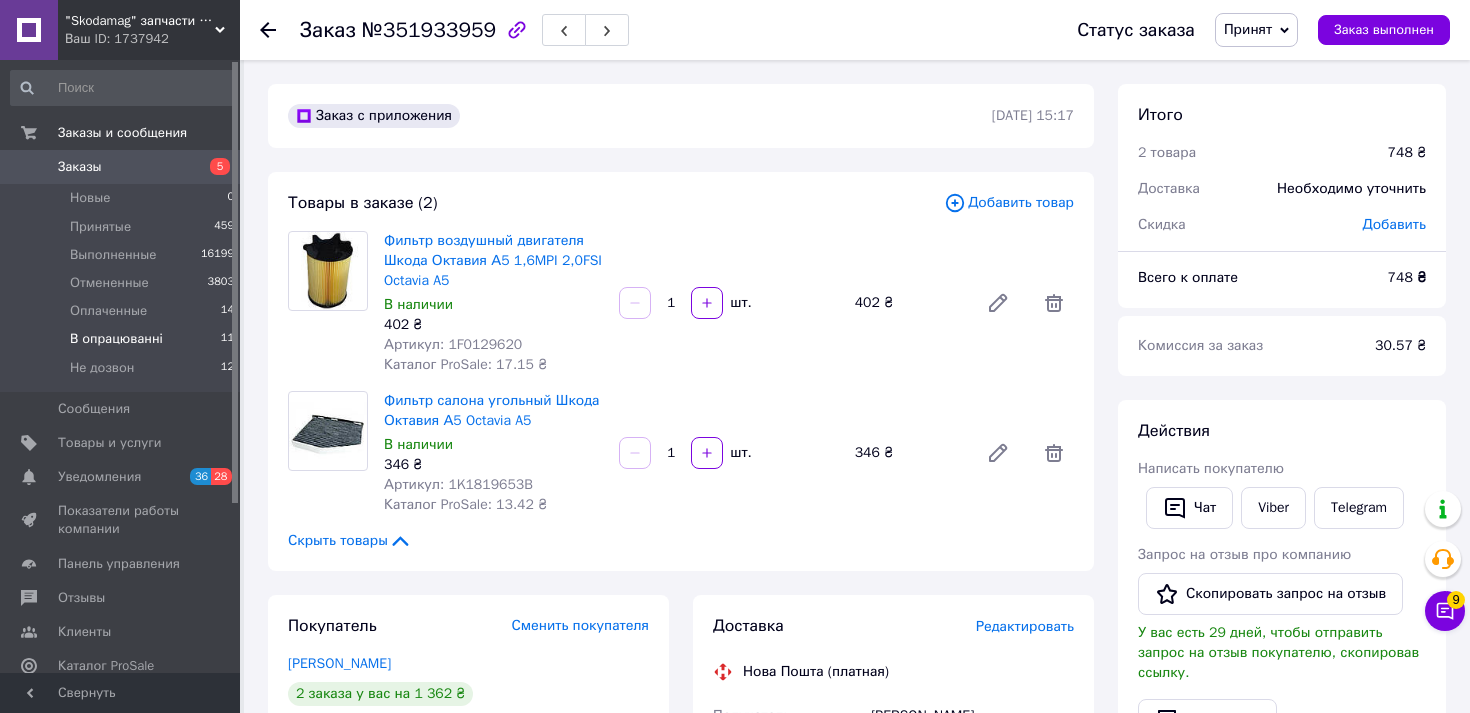 click on "В опрацюванні" at bounding box center (116, 339) 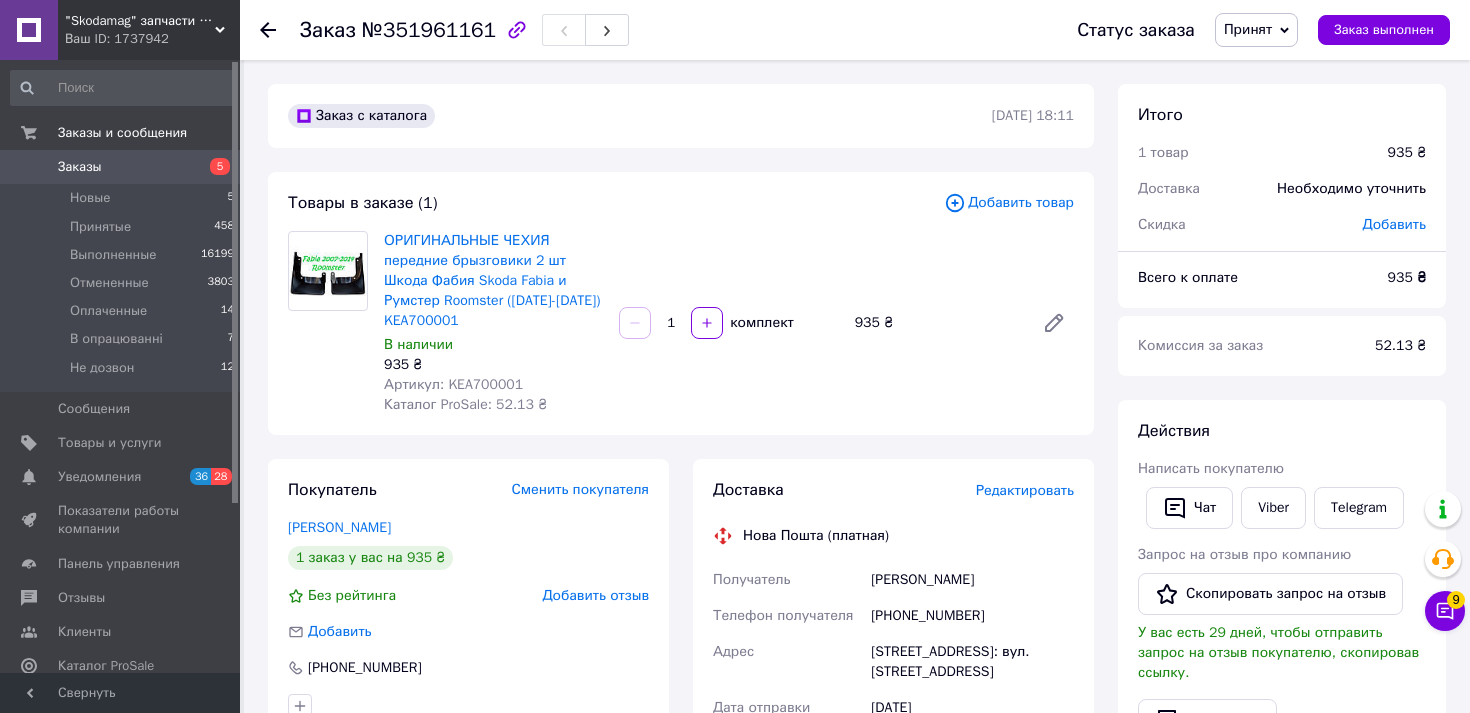 scroll, scrollTop: 107, scrollLeft: 0, axis: vertical 